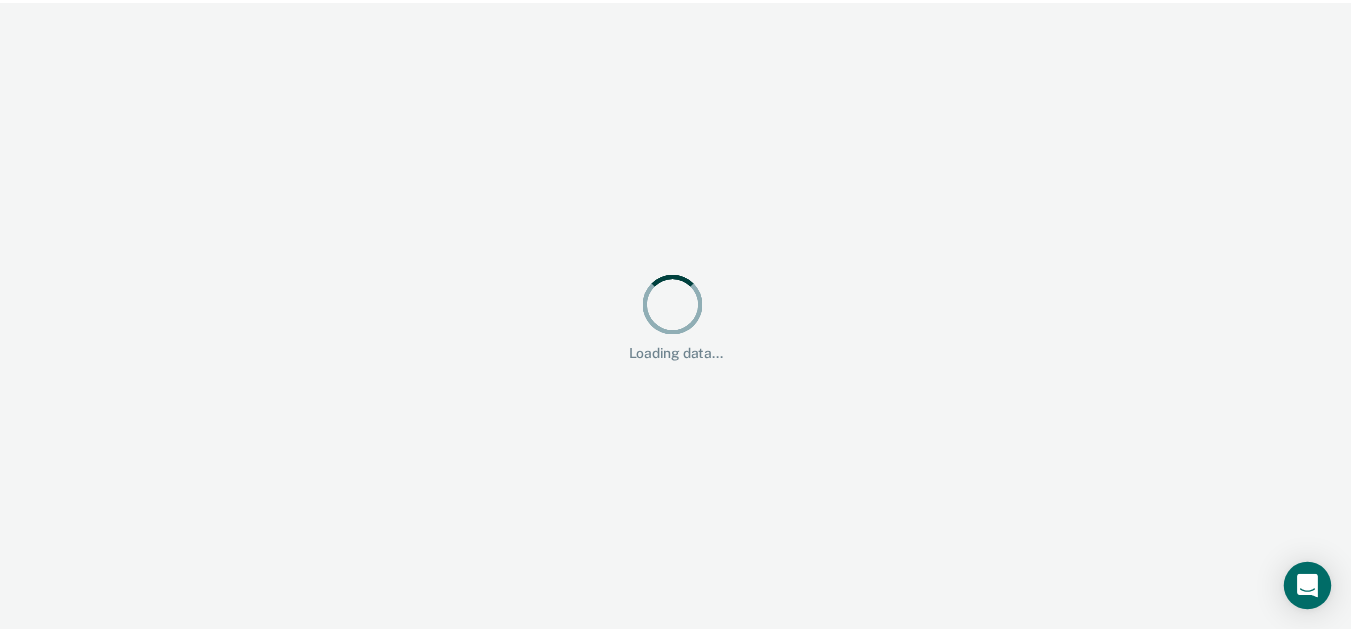 scroll, scrollTop: 0, scrollLeft: 0, axis: both 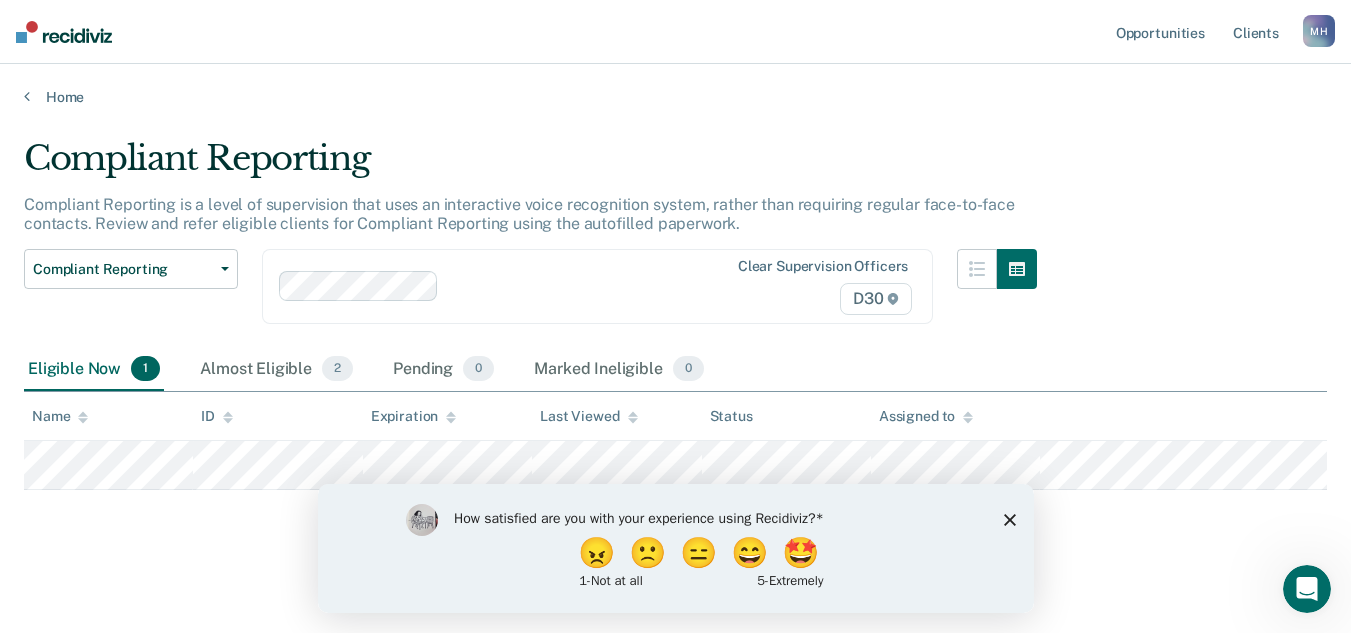 click on "Assigned to" at bounding box center [955, 416] 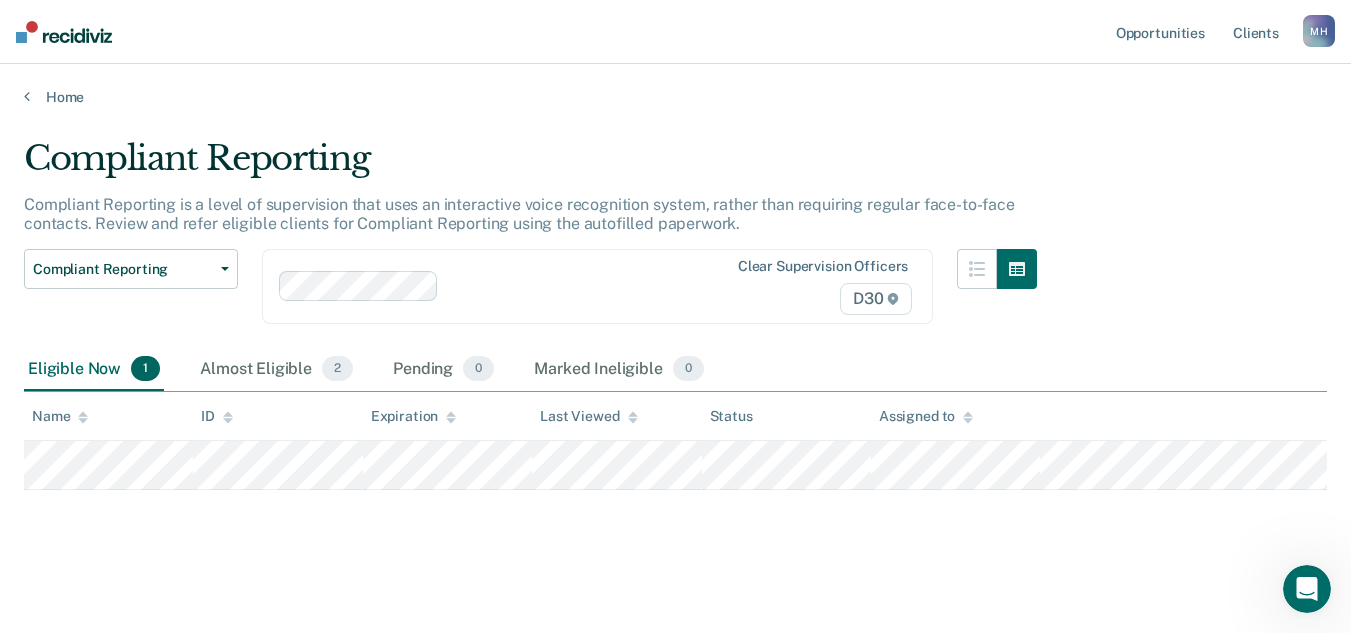 scroll, scrollTop: 1, scrollLeft: 0, axis: vertical 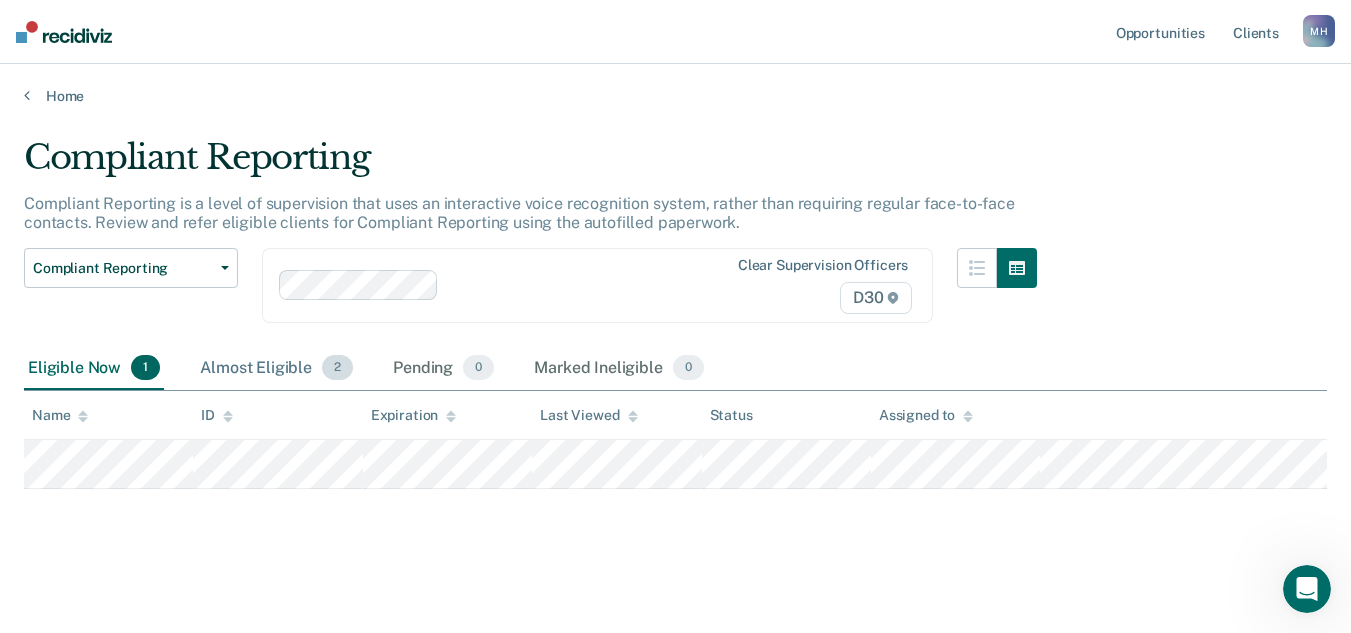 click on "Almost Eligible 2" at bounding box center [276, 369] 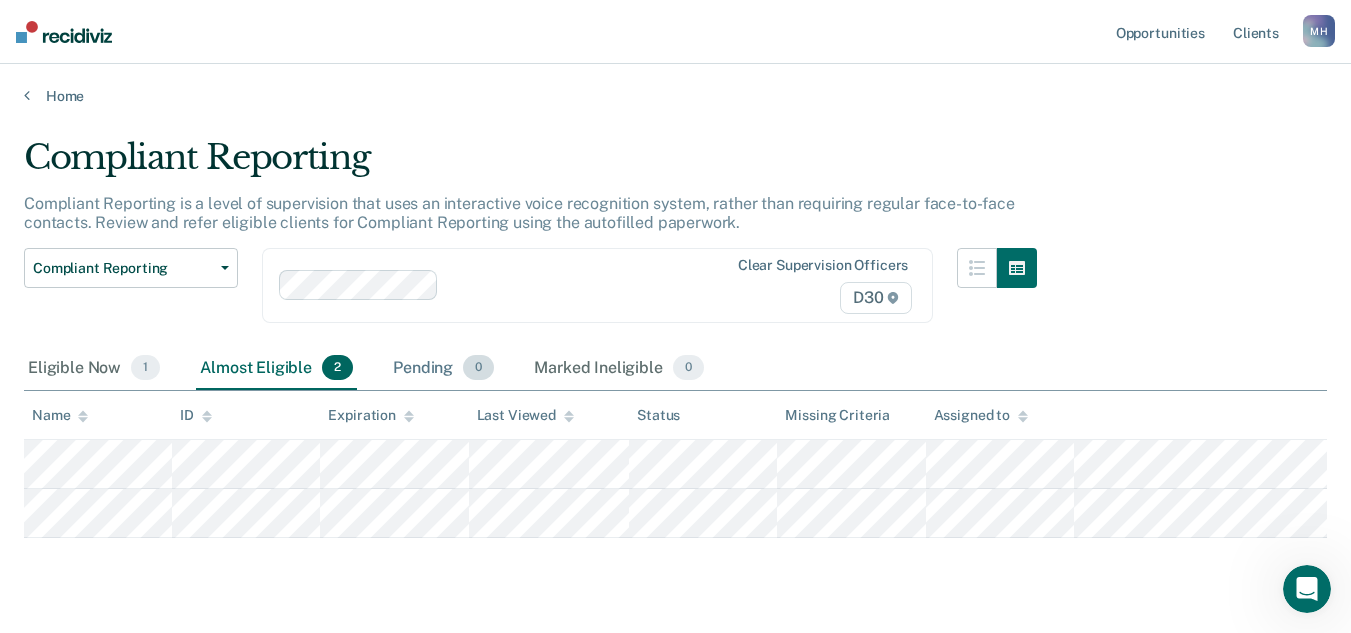 click on "Pending 0" at bounding box center [443, 369] 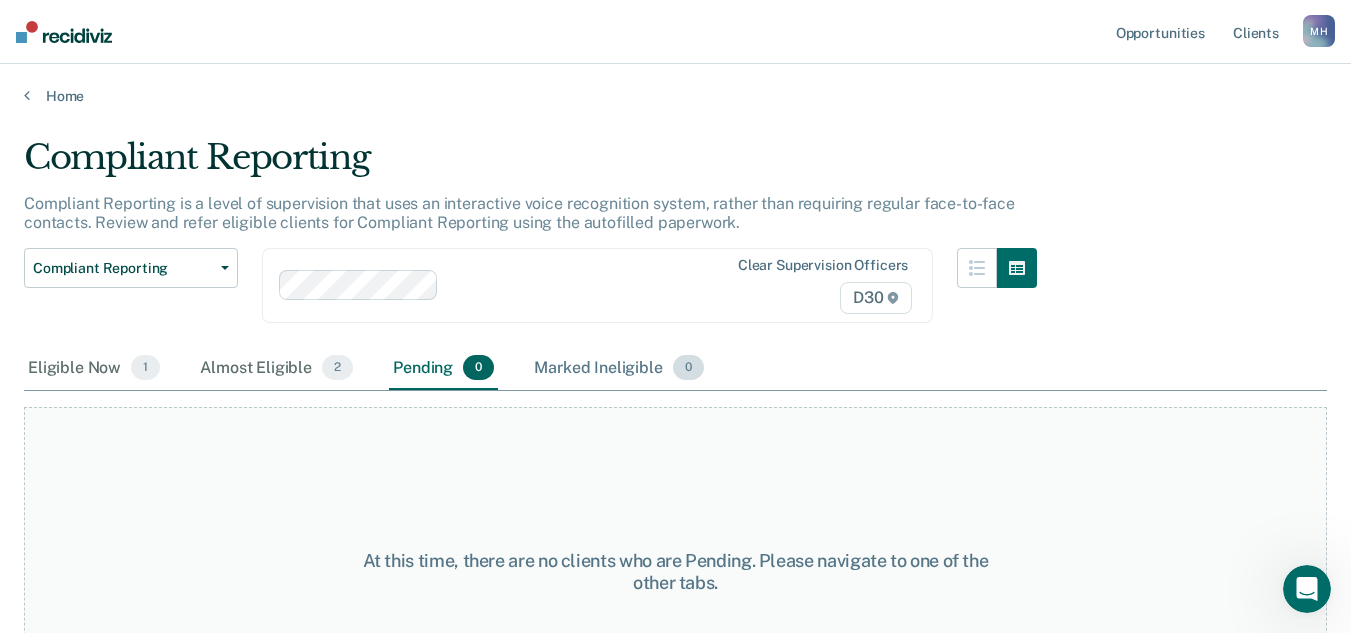 click on "Marked Ineligible 0" at bounding box center [619, 369] 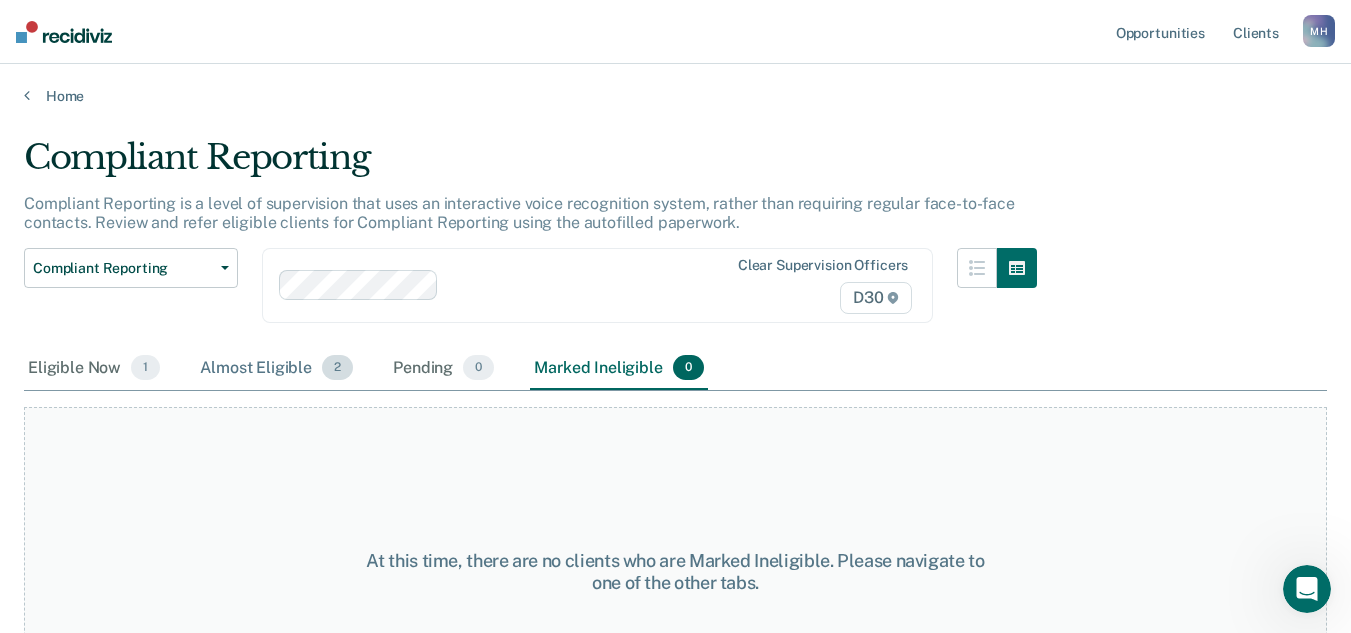 click on "Almost Eligible 2" at bounding box center [276, 369] 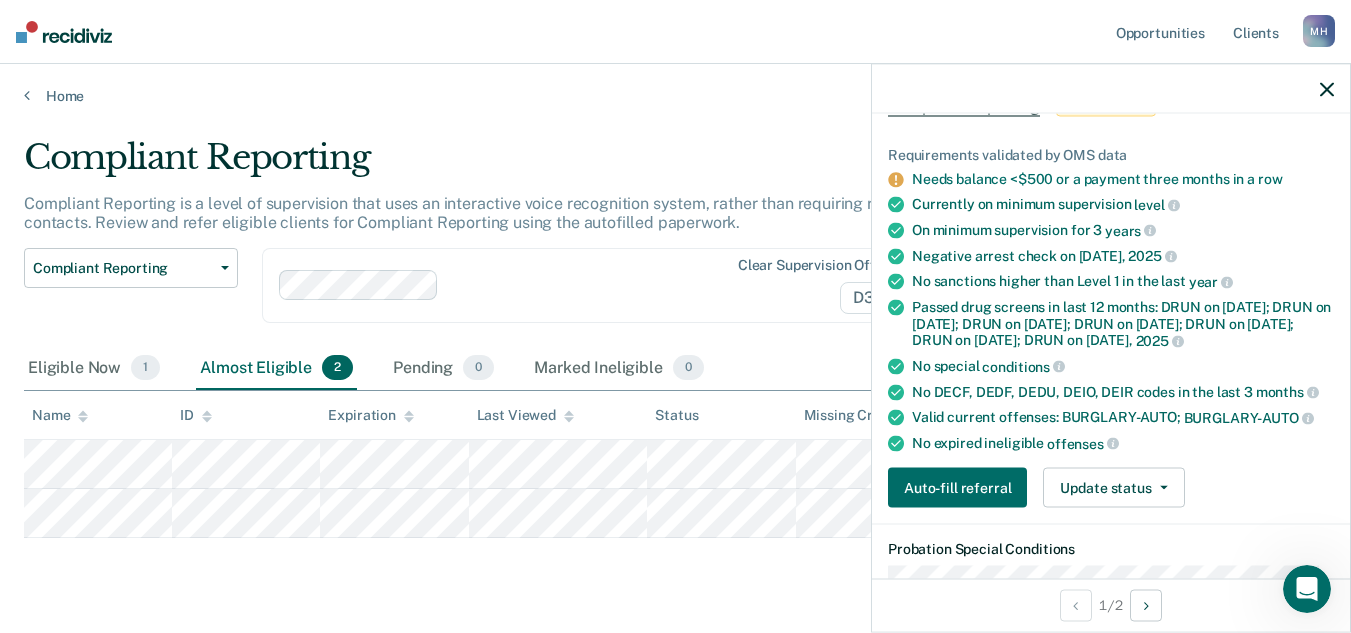 scroll, scrollTop: 122, scrollLeft: 0, axis: vertical 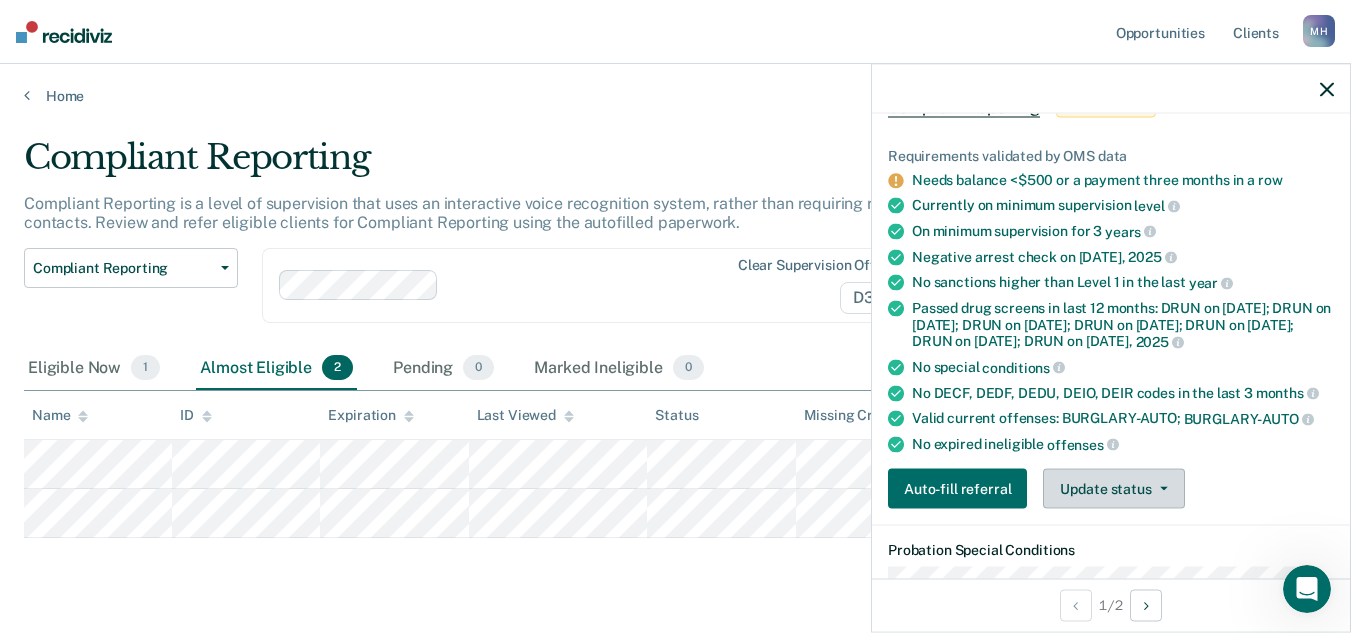click on "Update status" at bounding box center [1113, 489] 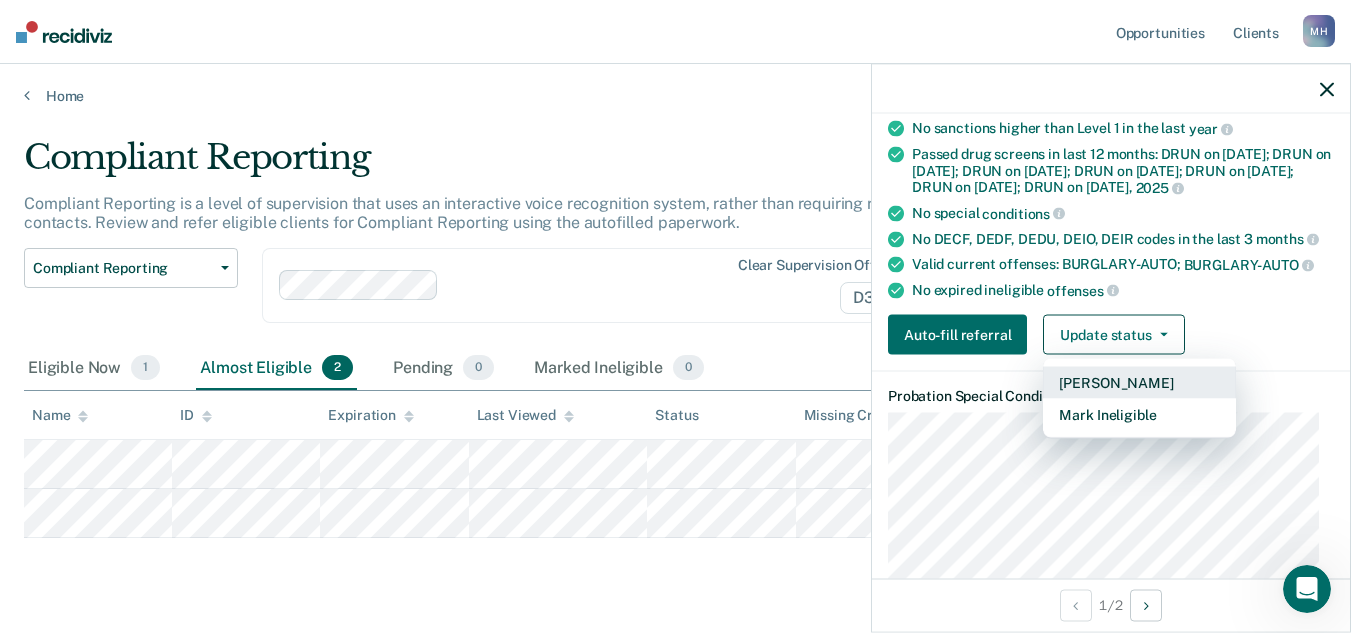 scroll, scrollTop: 277, scrollLeft: 0, axis: vertical 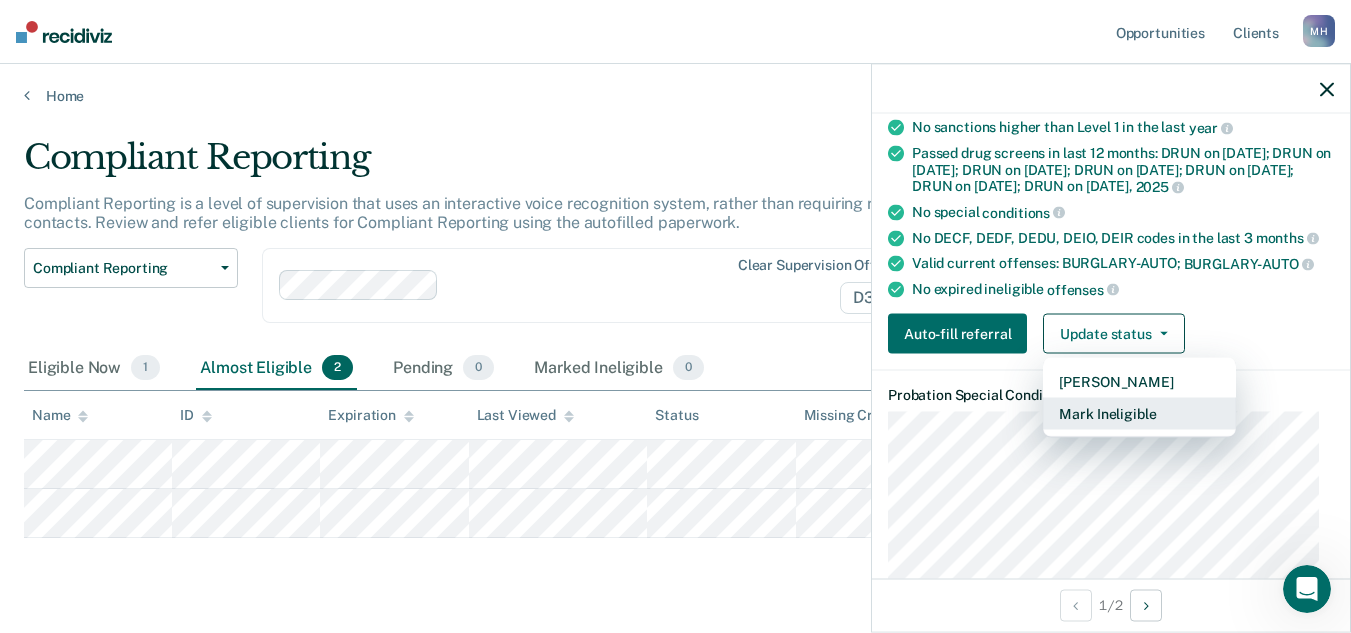 click on "Mark Ineligible" at bounding box center [1139, 414] 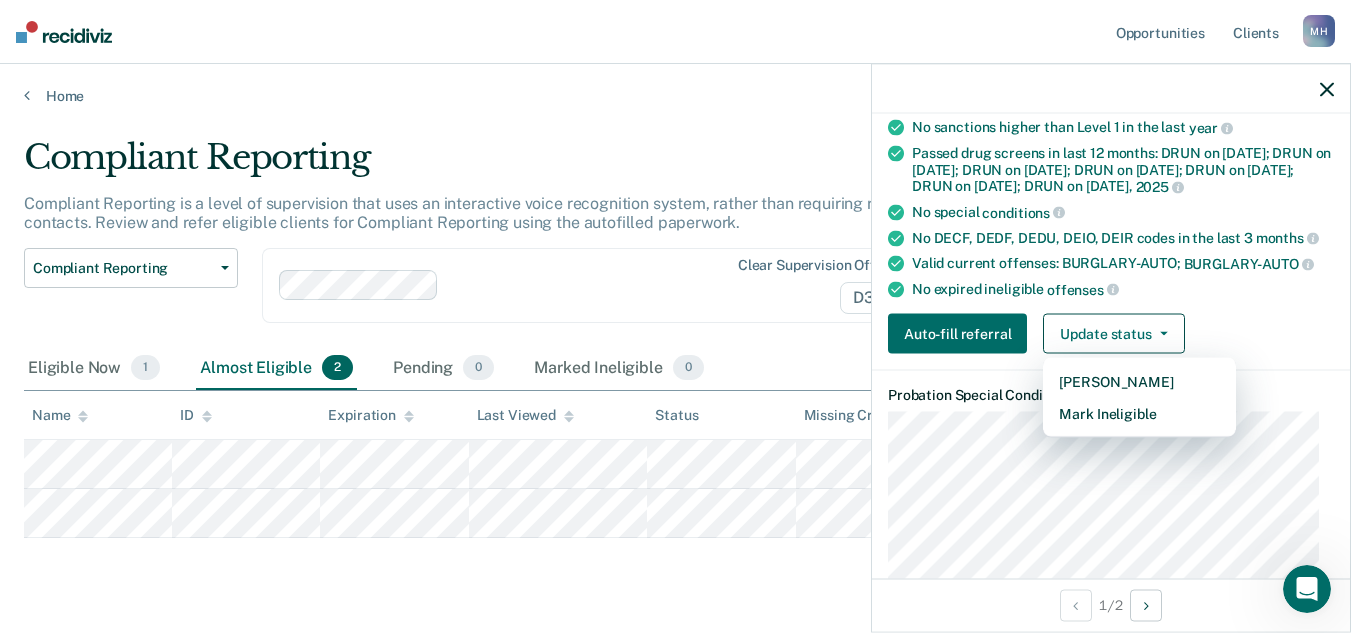scroll, scrollTop: 212, scrollLeft: 0, axis: vertical 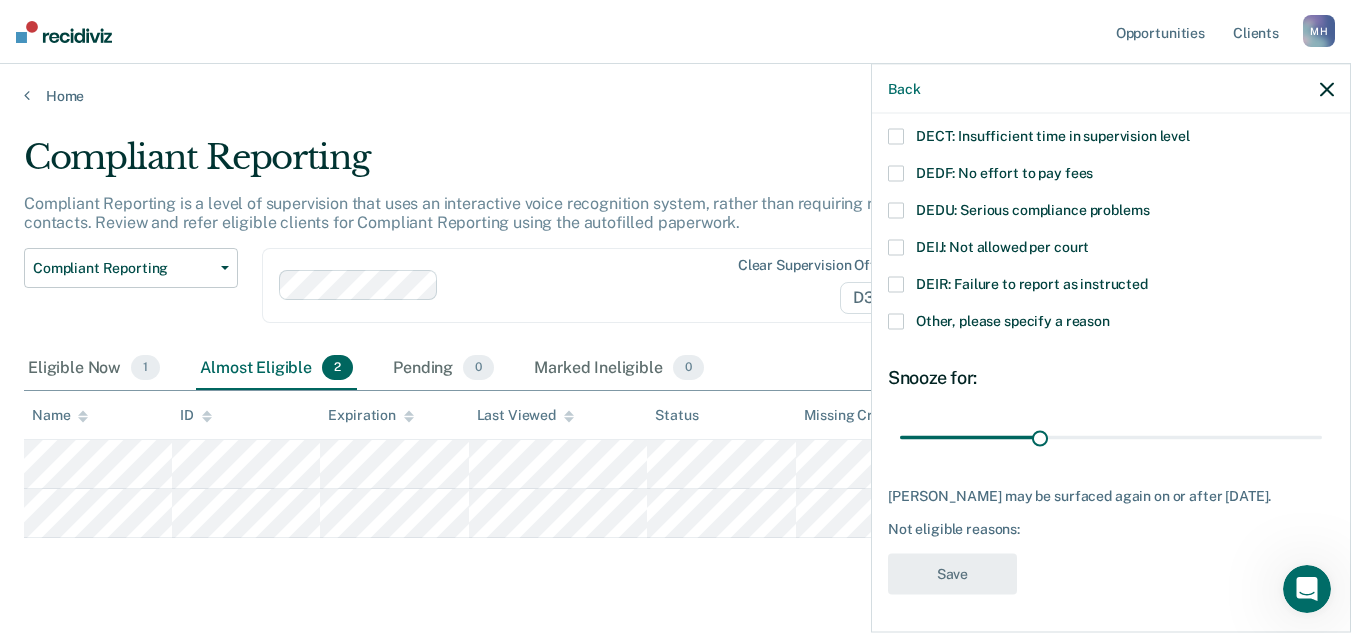 click on "DEDF: No effort to pay fees" at bounding box center [1004, 173] 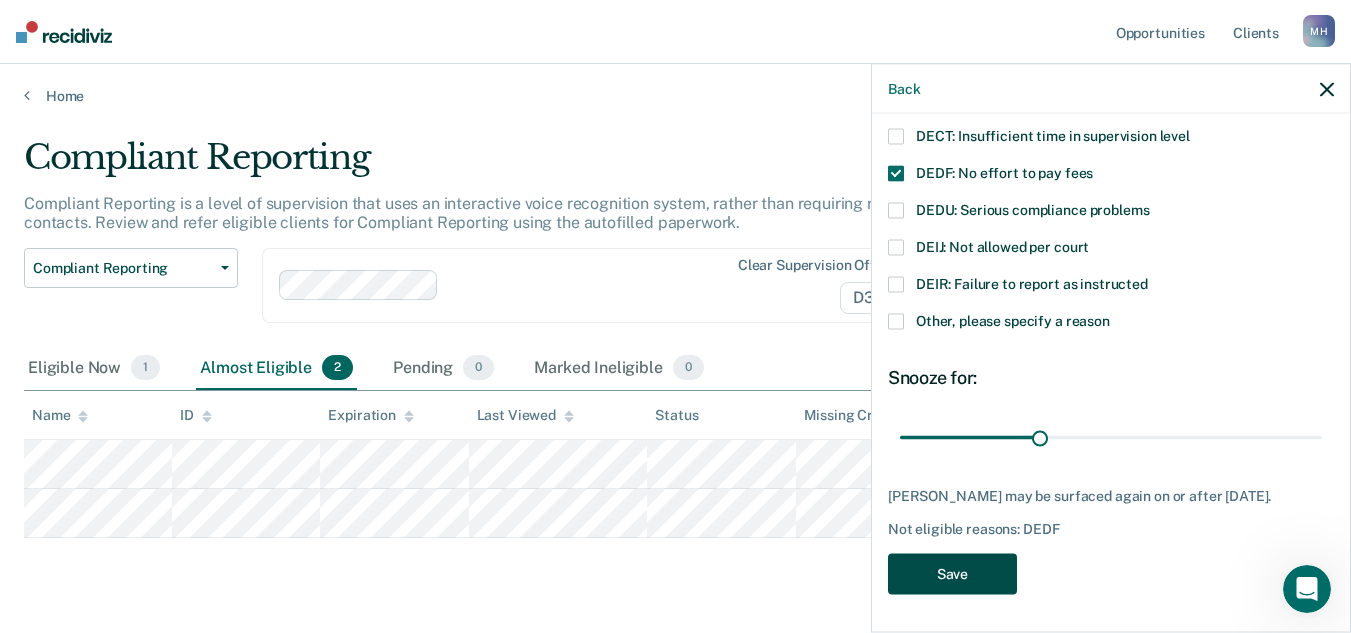 click on "Save" at bounding box center (952, 574) 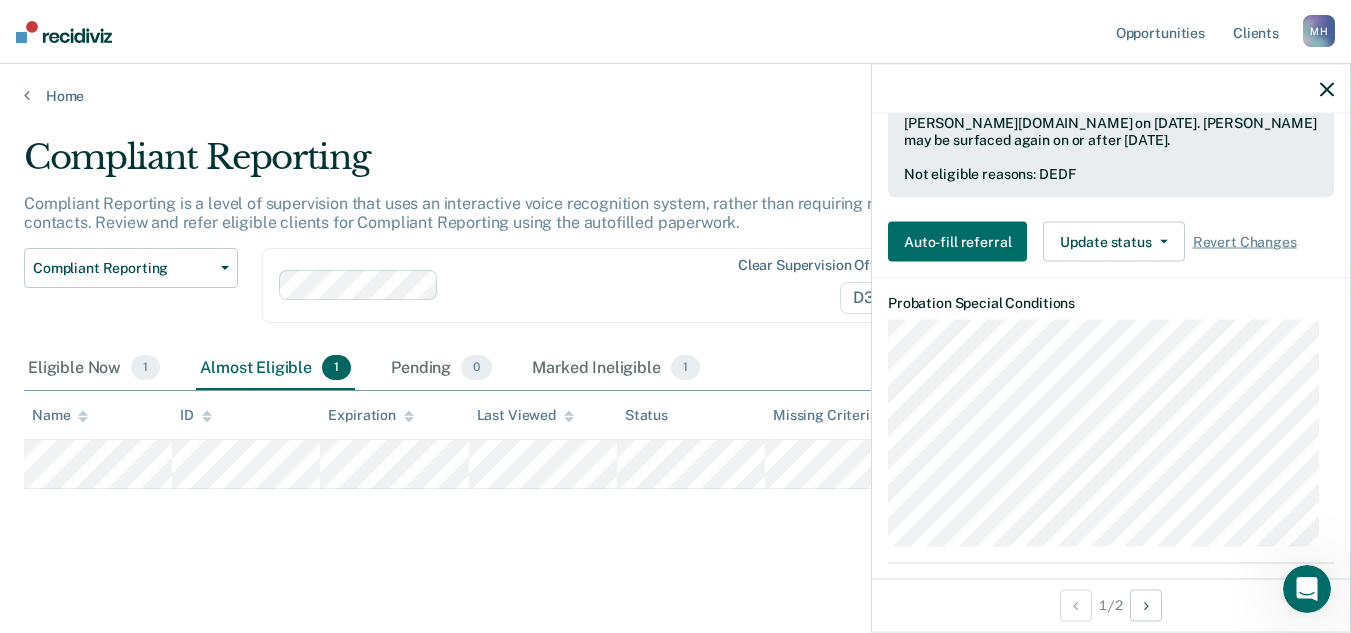scroll, scrollTop: 518, scrollLeft: 0, axis: vertical 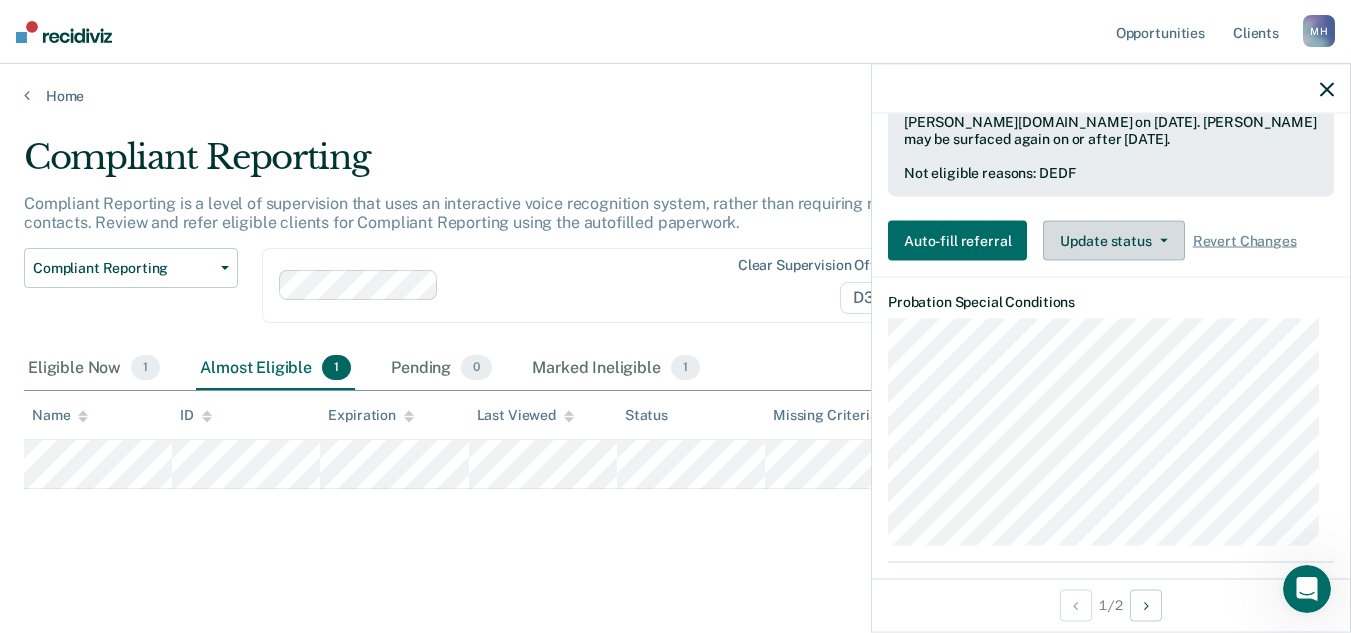 click on "Update status" at bounding box center [1113, 241] 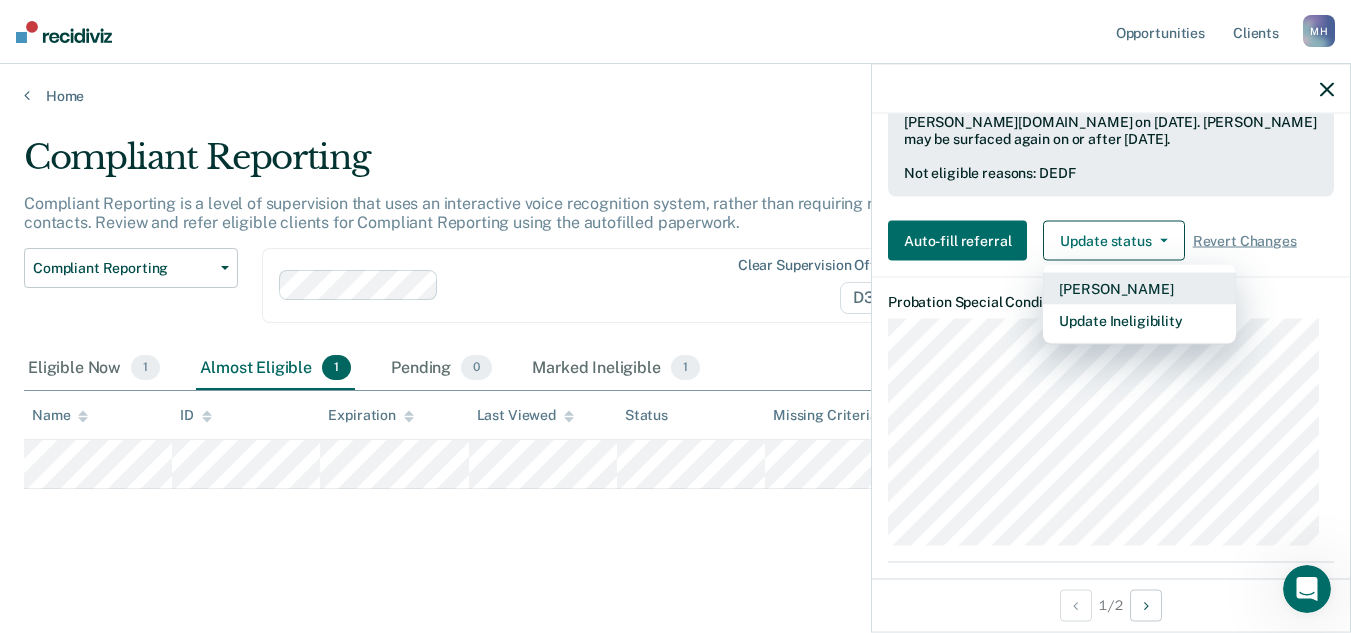 click on "[PERSON_NAME]" at bounding box center (1139, 289) 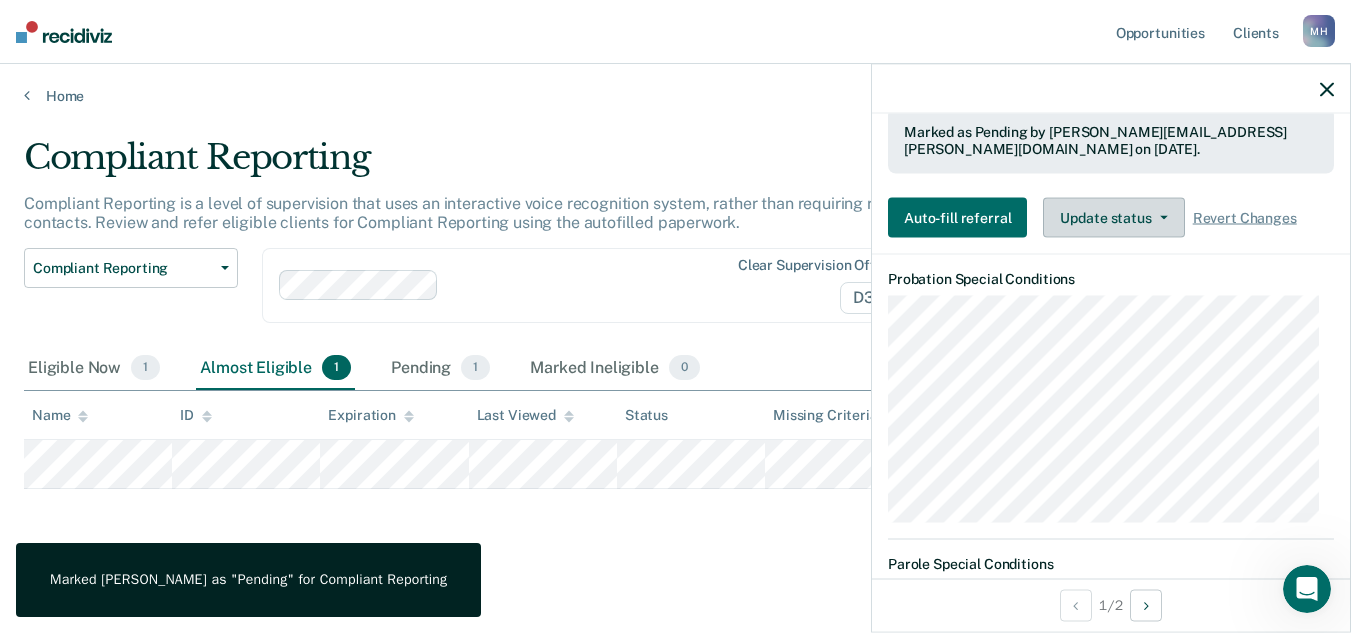 scroll, scrollTop: 511, scrollLeft: 0, axis: vertical 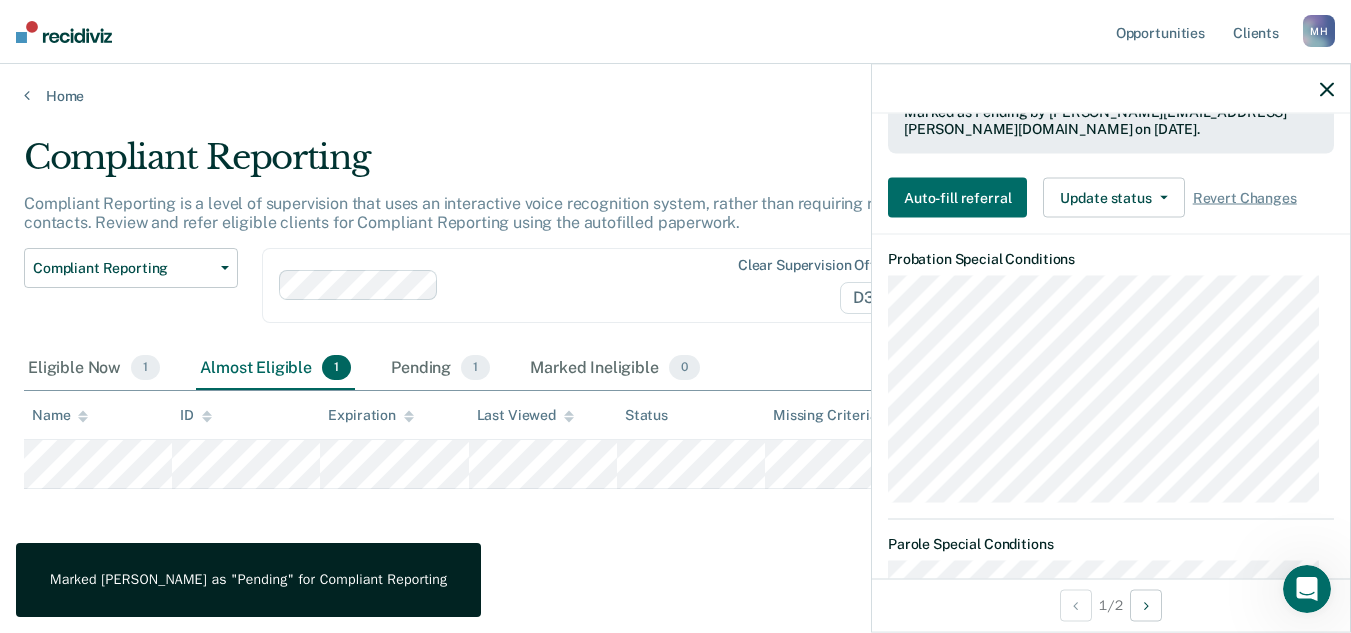 click on "Requirements validated by OMS data Needs balance <$500 or a payment three months in a row Currently on minimum supervision   level   On minimum supervision for 3   years   Negative arrest check on [DATE]   No sanctions higher than Level 1 in the last   year   Passed drug screens in last 12 months: DRUN on [DATE]; DRUN on [DATE]; DRUN on [DATE]; DRUN on [DATE]; DRUN on [DATE]; DRUN on [DATE]; DRUN on [DATE]   No special   conditions   No DECF, DEDF, DEDU, DEIO, DEIR codes in the last 3   months   Valid current offenses: BURGLARY-AUTO;   BURGLARY-AUTO   No expired ineligible   offenses   Marked as Pending by [PERSON_NAME][EMAIL_ADDRESS][PERSON_NAME][DOMAIN_NAME] on [DATE].   Auto-fill referral Update status Revert from Pending Mark Ineligible Revert Changes" at bounding box center (1111, -21) 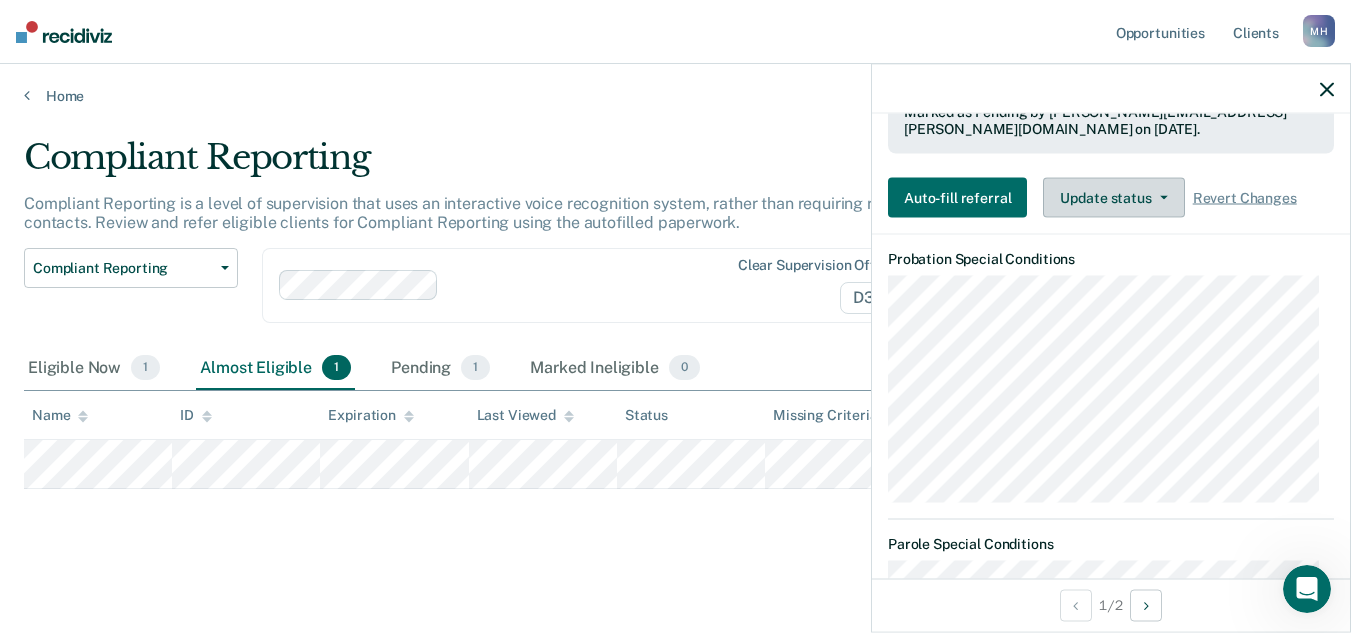 click on "Update status" at bounding box center [1113, 198] 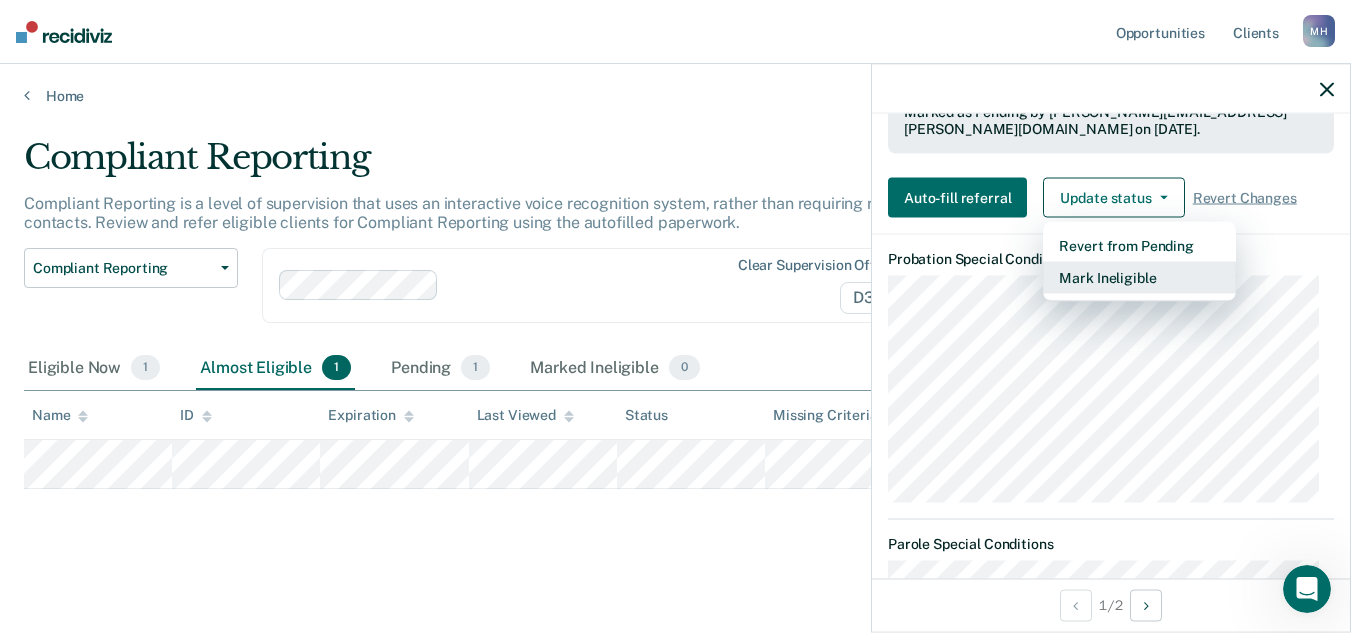 click on "Mark Ineligible" at bounding box center [1139, 278] 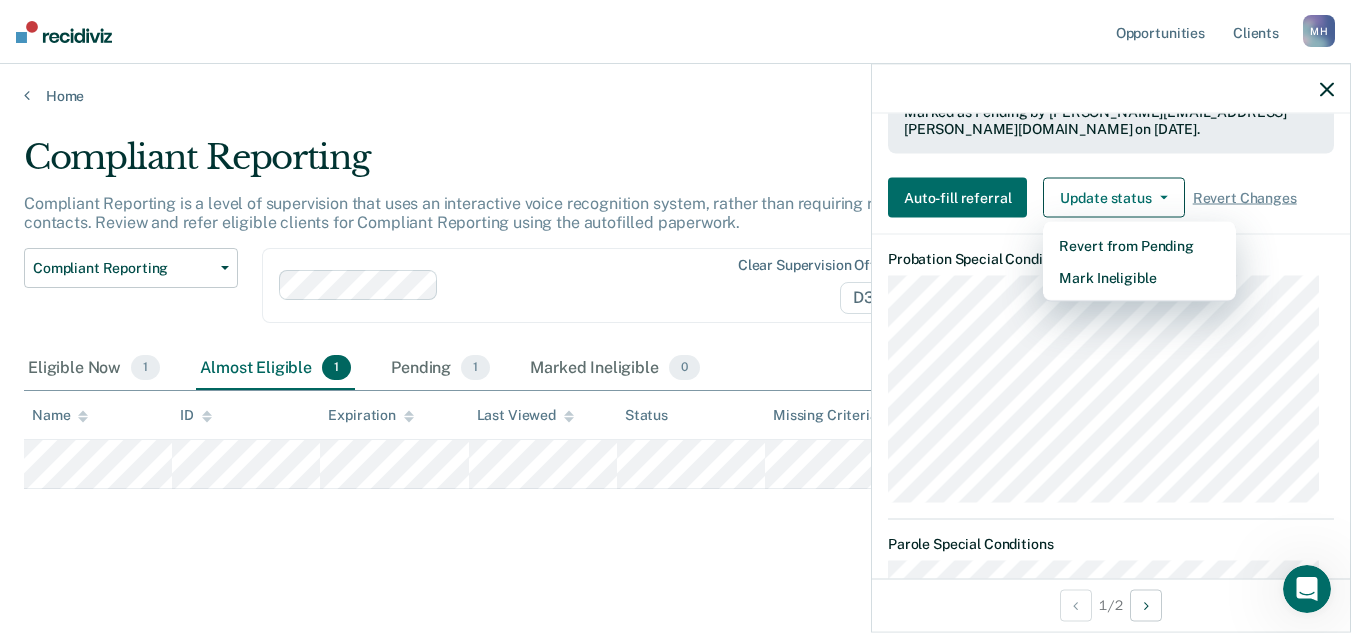 scroll, scrollTop: 212, scrollLeft: 0, axis: vertical 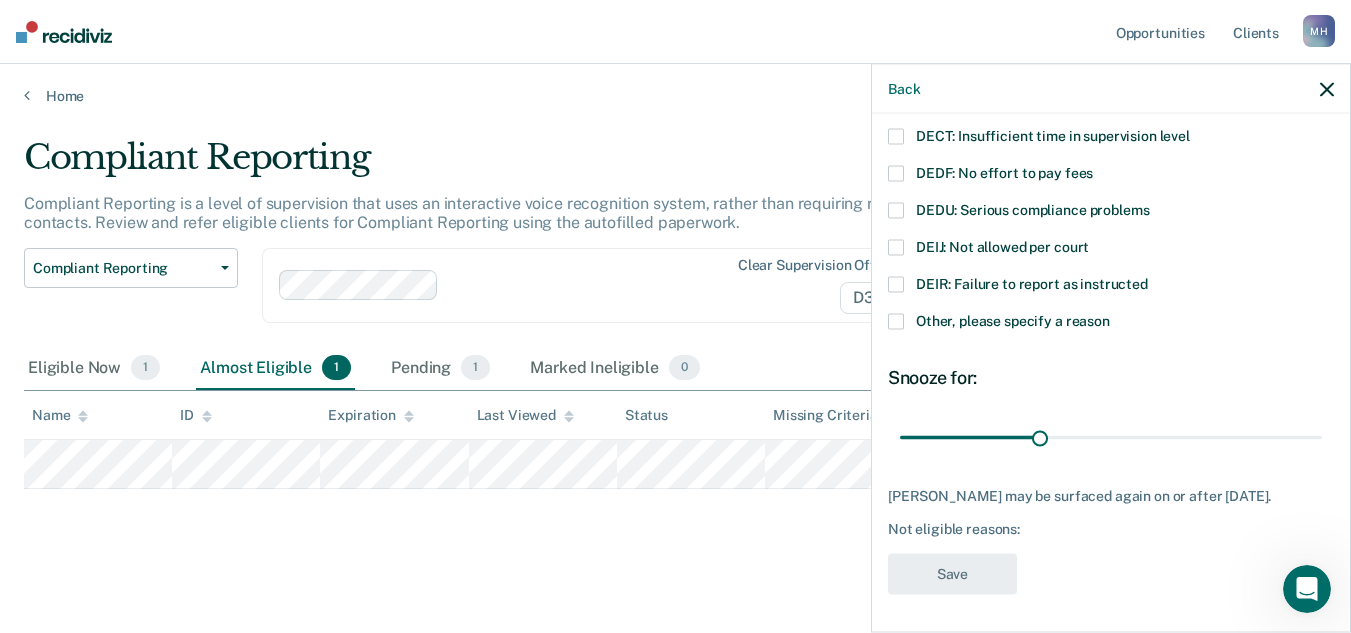click on "DEDF: No effort to pay fees" at bounding box center (1004, 173) 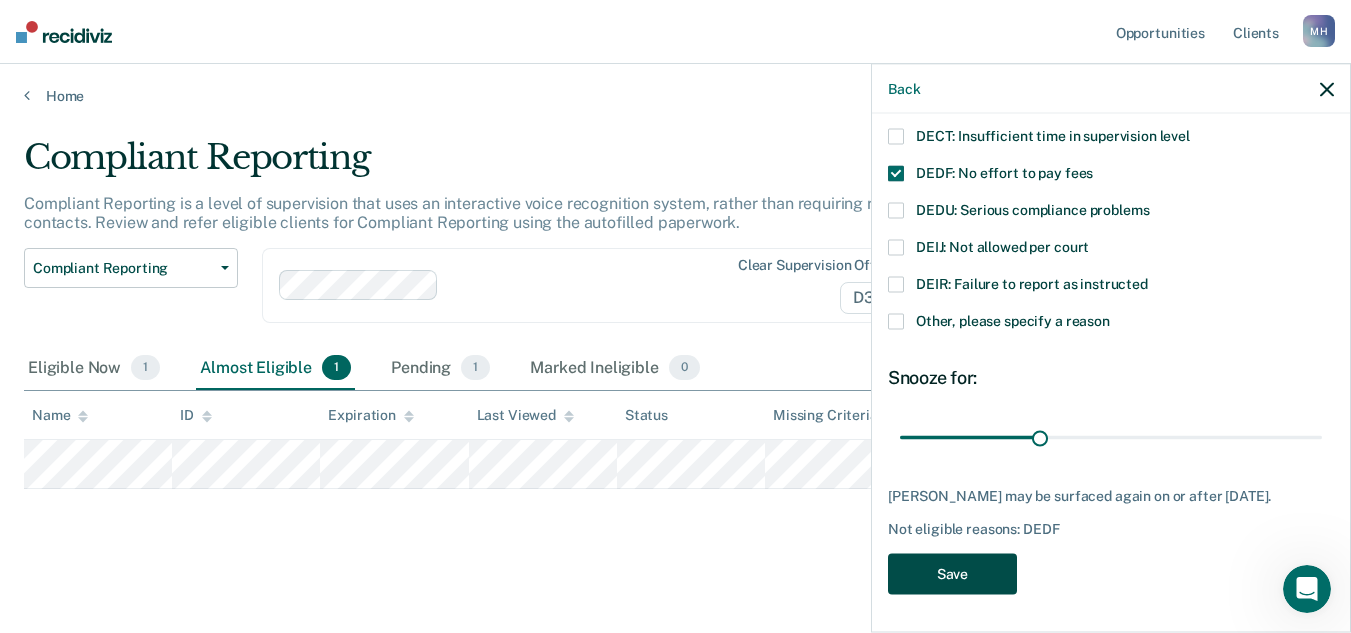 click on "Save" at bounding box center [952, 574] 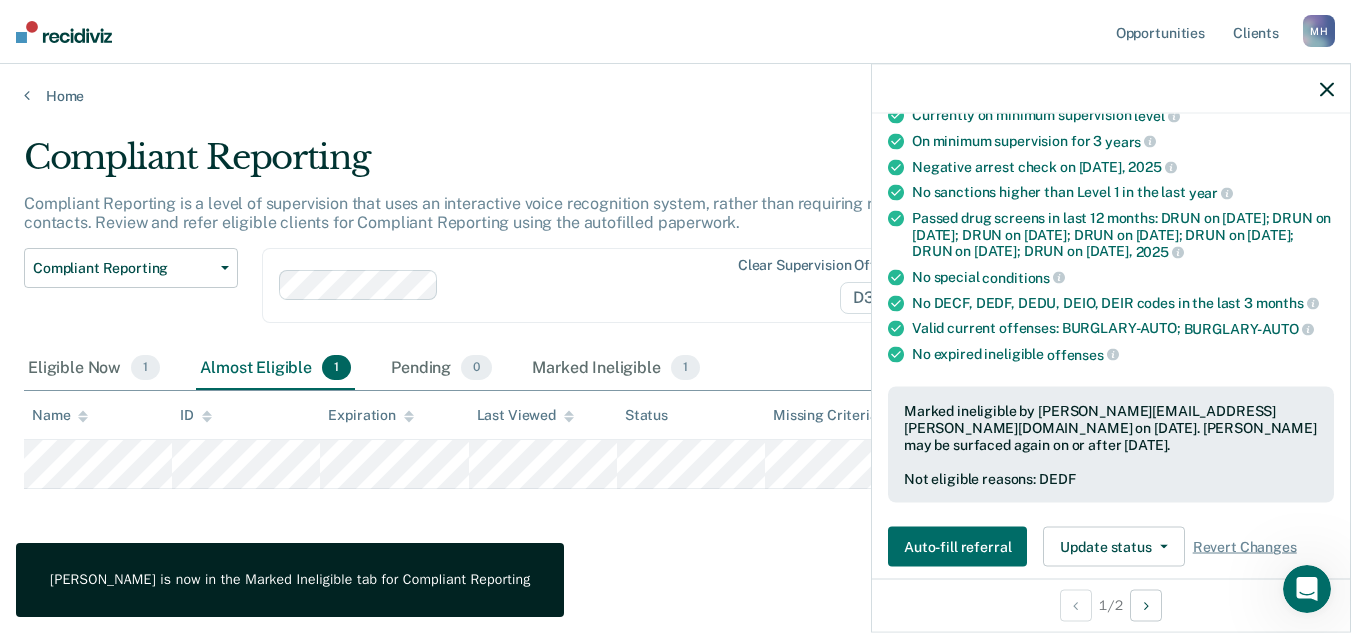 click 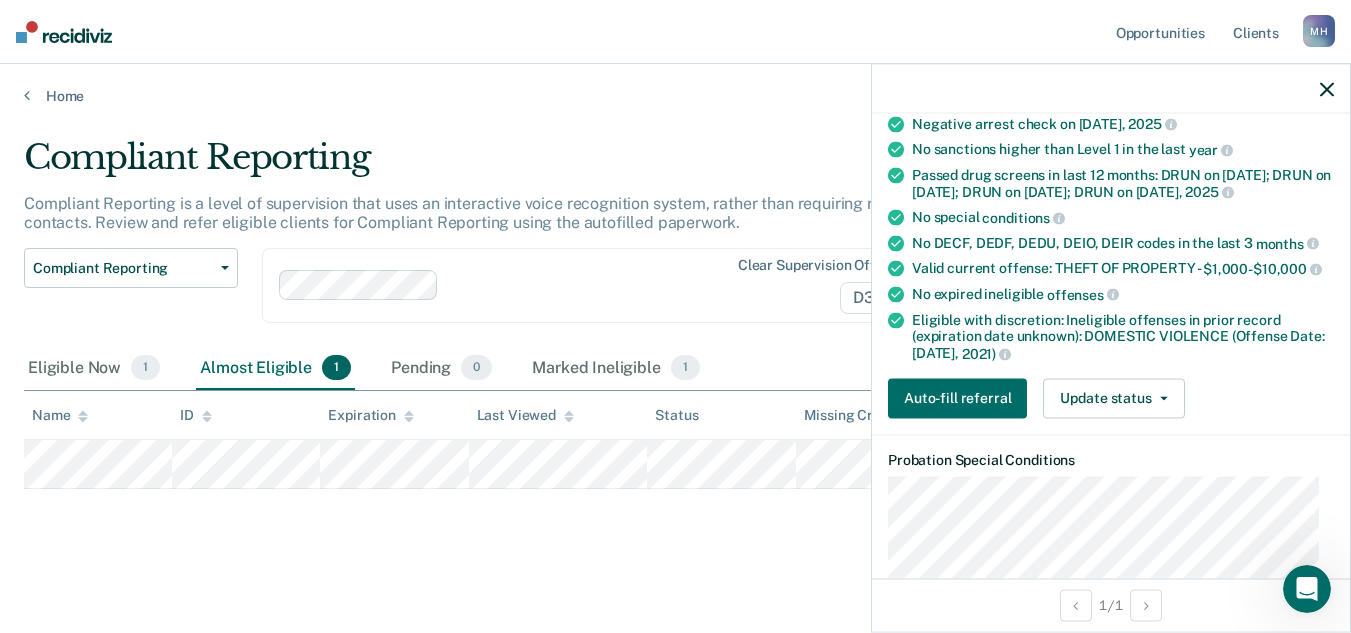 scroll, scrollTop: 262, scrollLeft: 0, axis: vertical 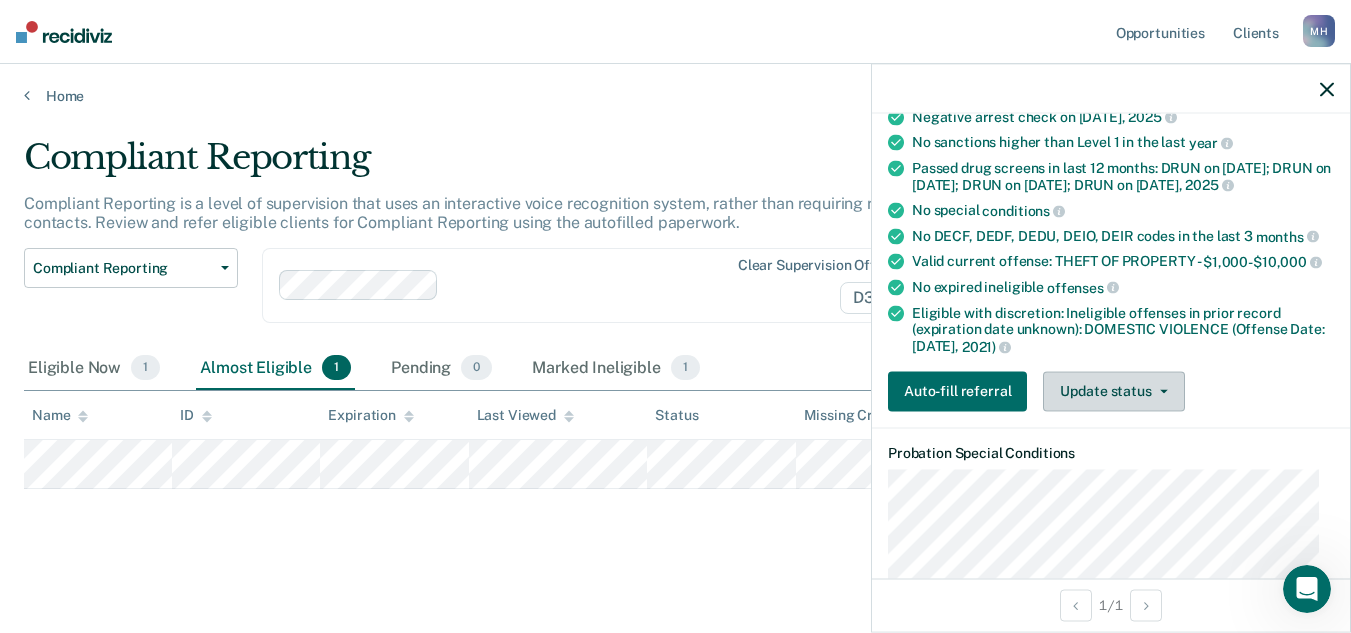 click on "Update status" at bounding box center (1113, 391) 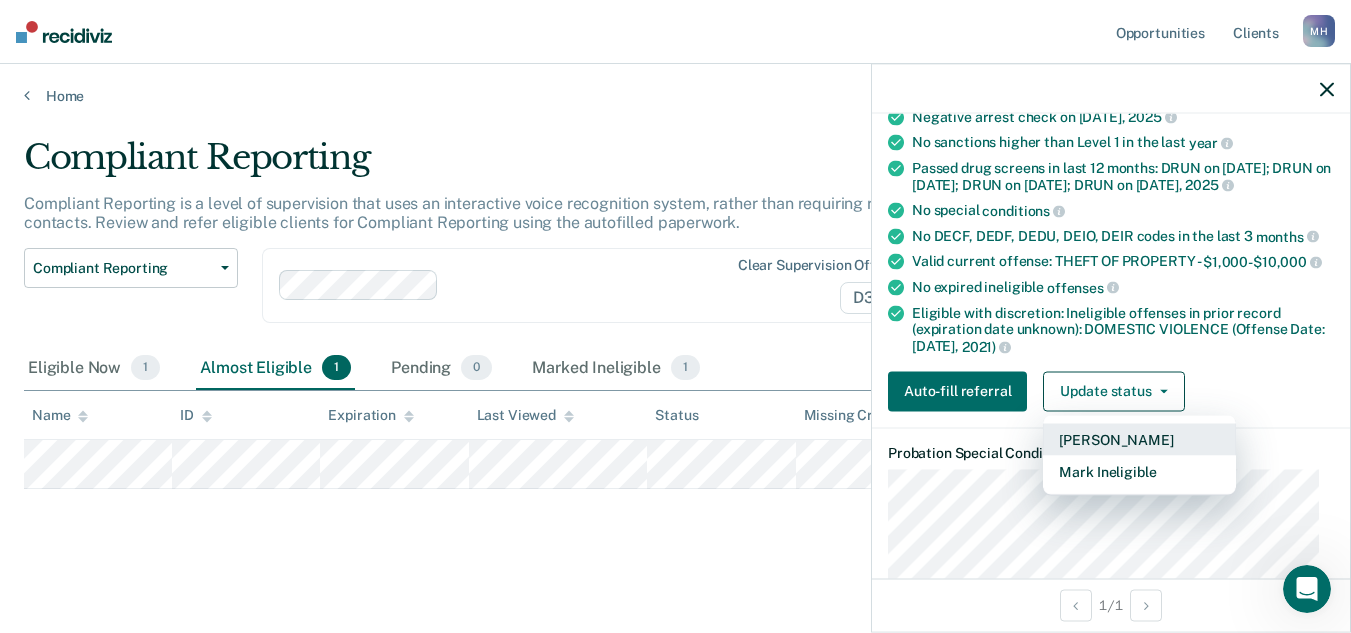 click on "[PERSON_NAME]" at bounding box center (1139, 439) 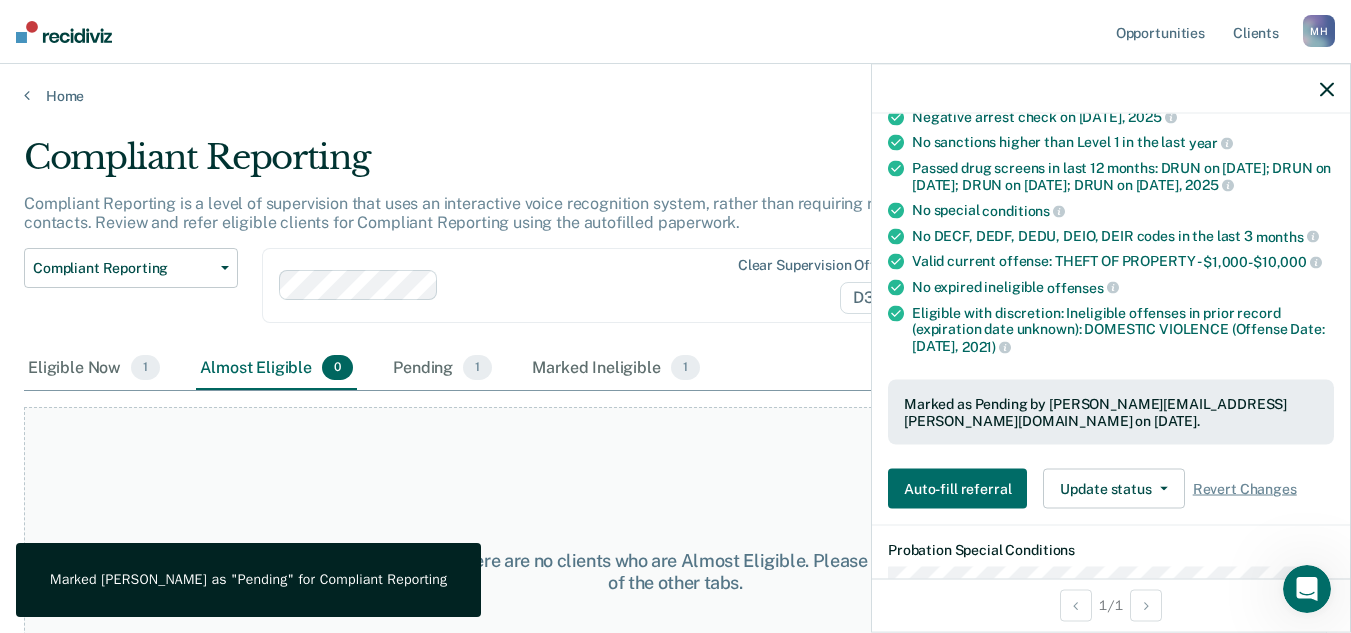 click on "At this time, there are no clients who are Almost Eligible. Please navigate to one of the other tabs." at bounding box center (675, 571) 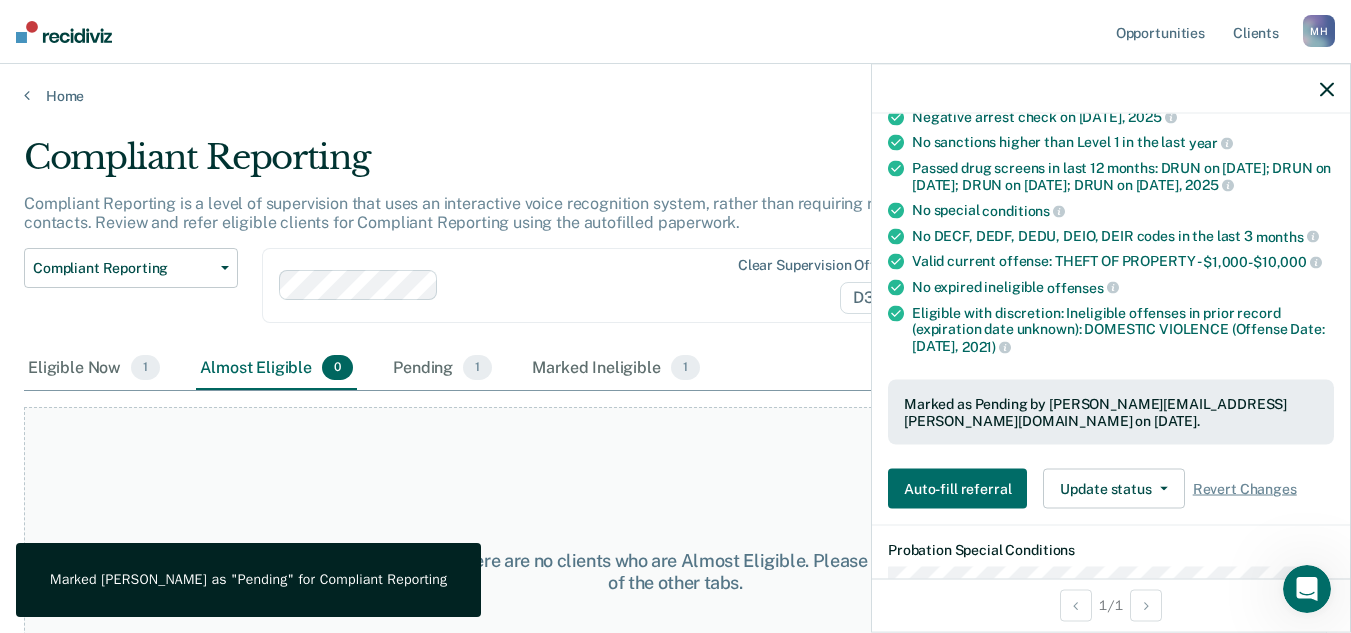 click at bounding box center (1111, 89) 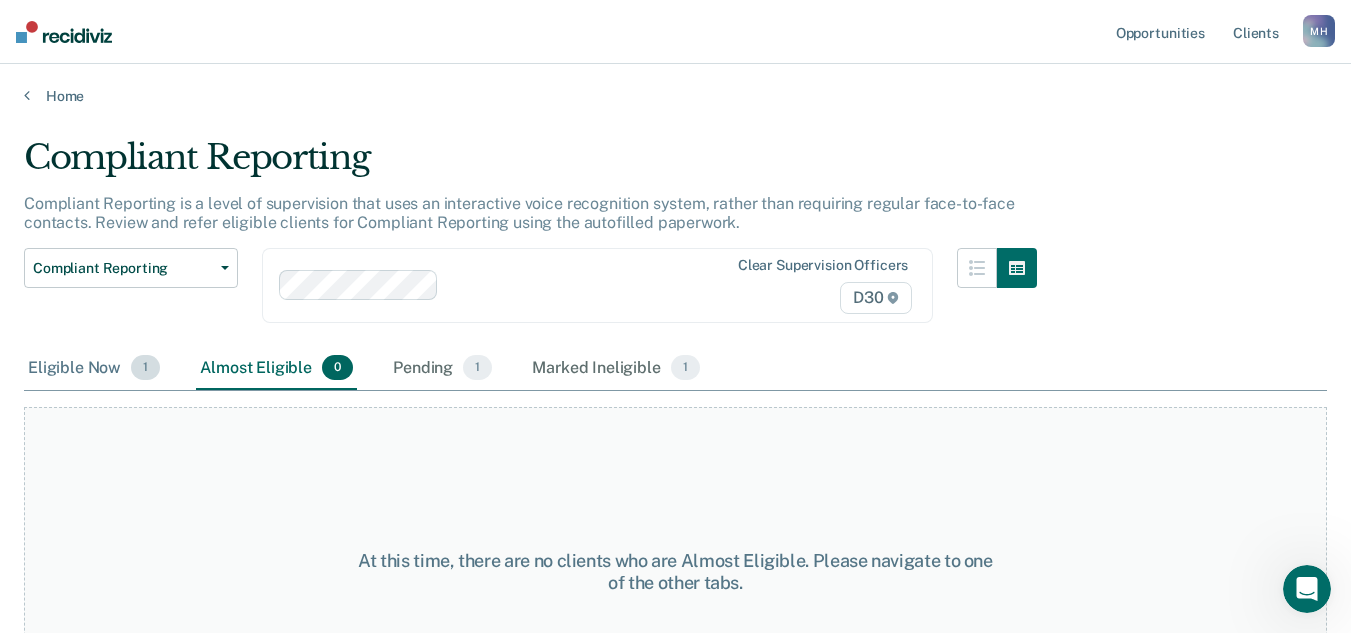 click on "Eligible Now 1" at bounding box center [94, 369] 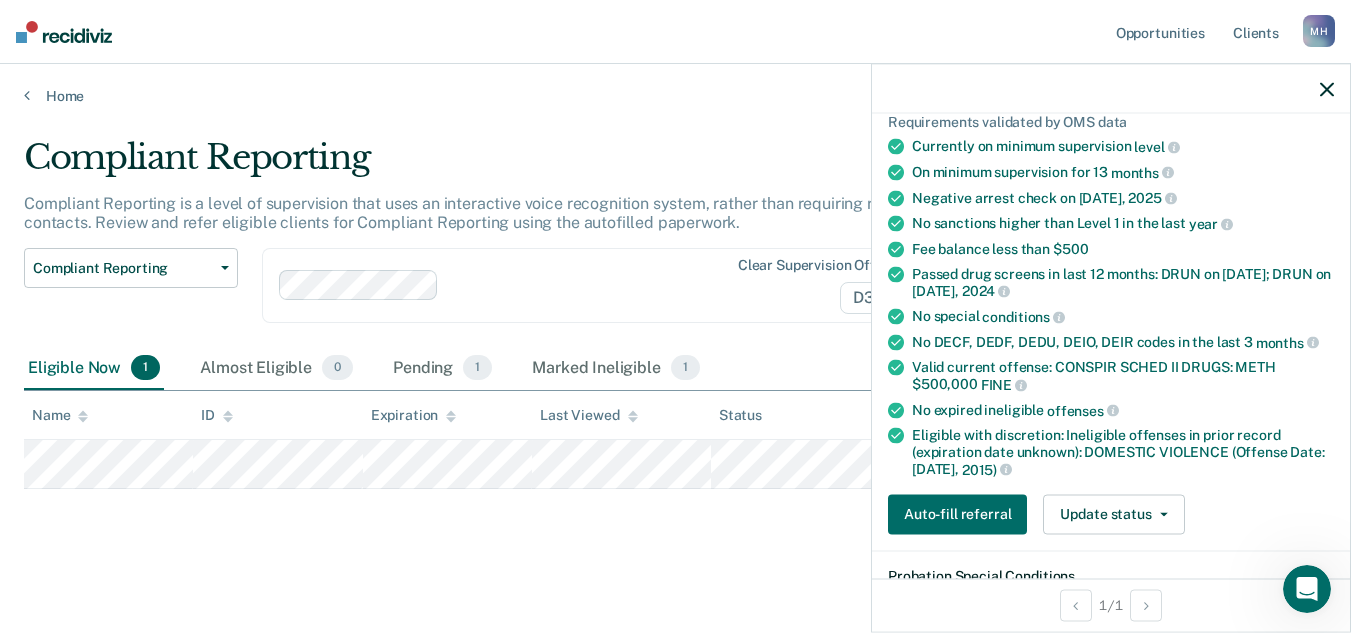 scroll, scrollTop: 0, scrollLeft: 0, axis: both 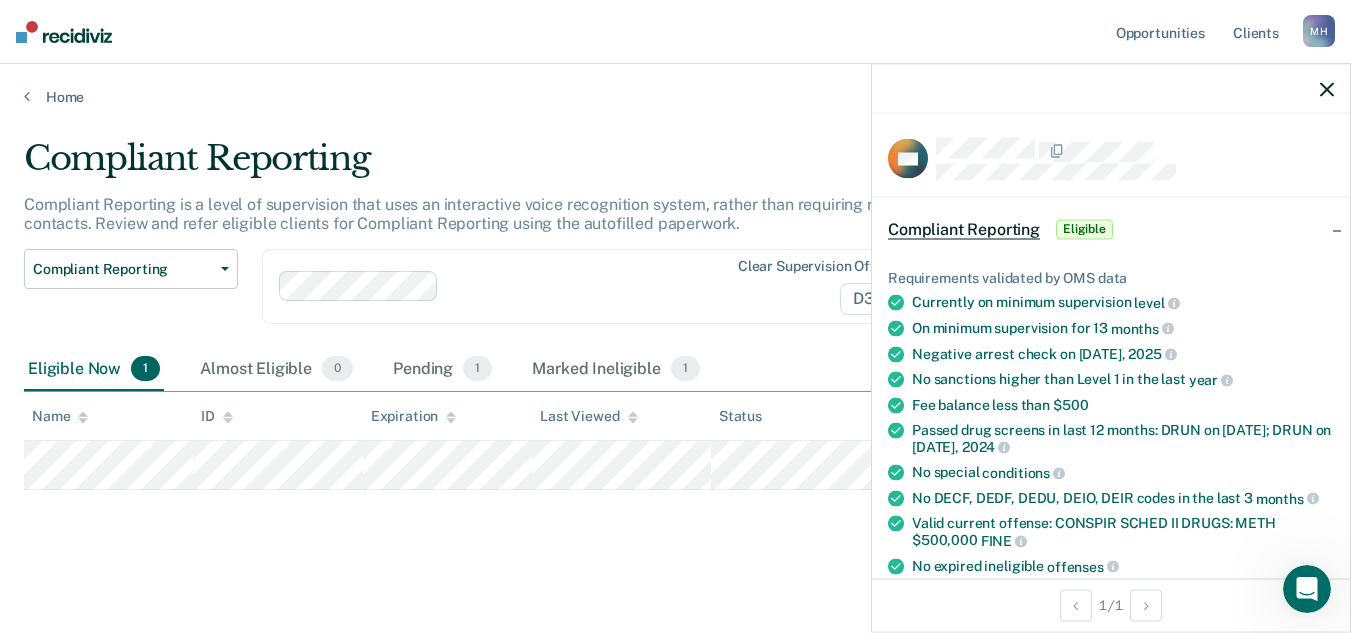 click 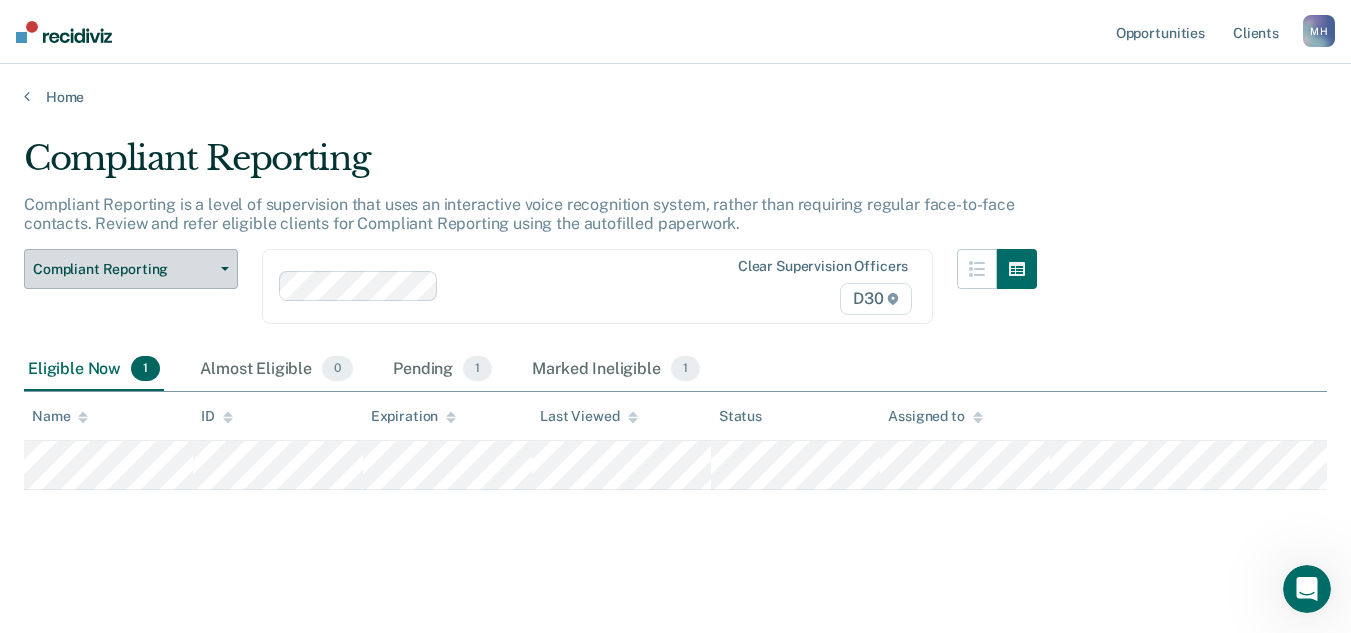 click on "Compliant Reporting" at bounding box center (123, 269) 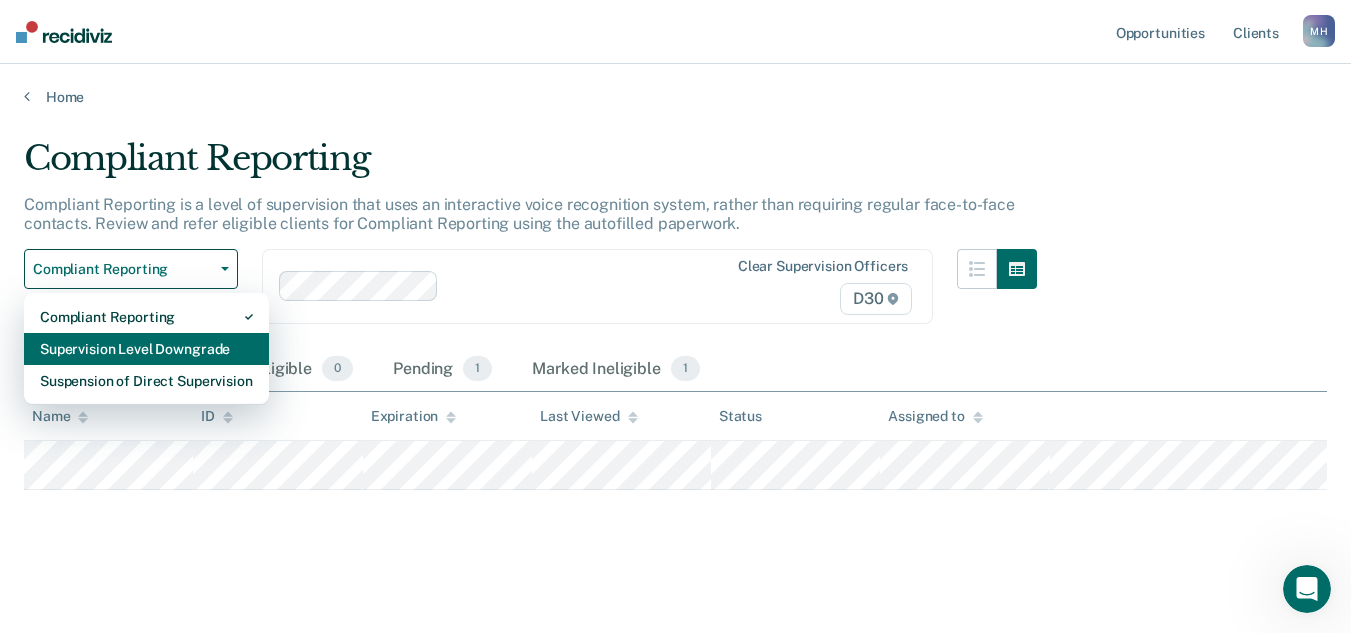 click on "Supervision Level Downgrade" at bounding box center (146, 349) 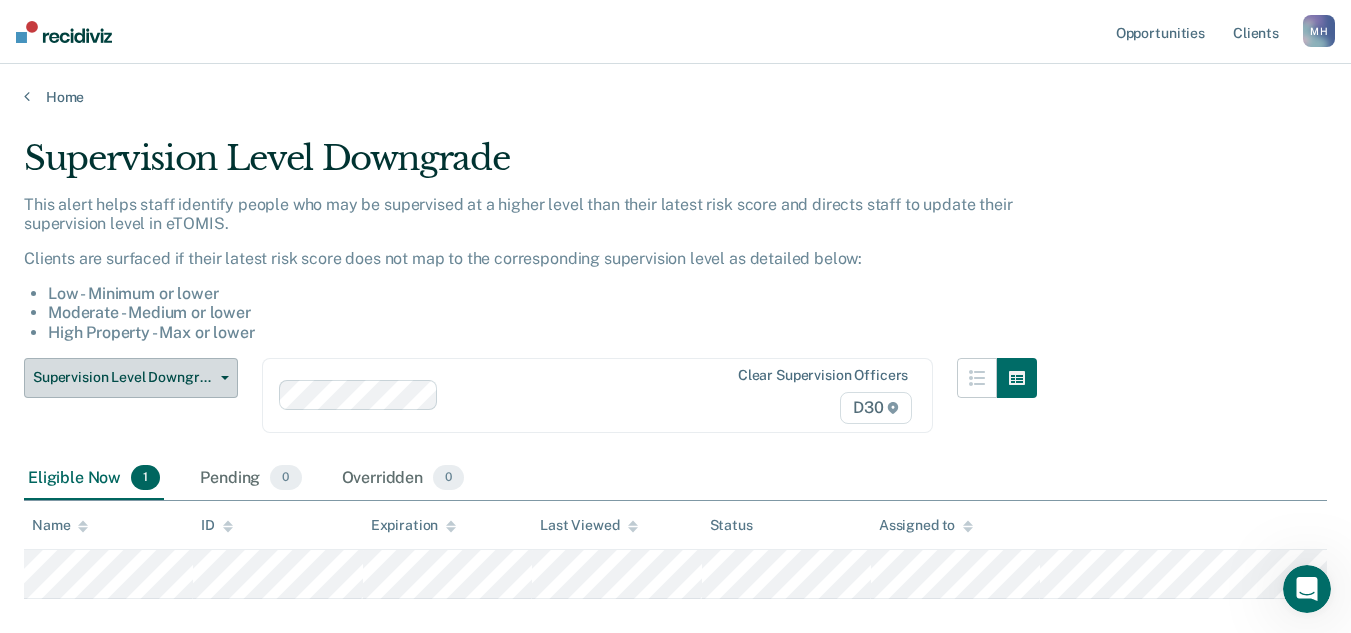 scroll, scrollTop: 110, scrollLeft: 0, axis: vertical 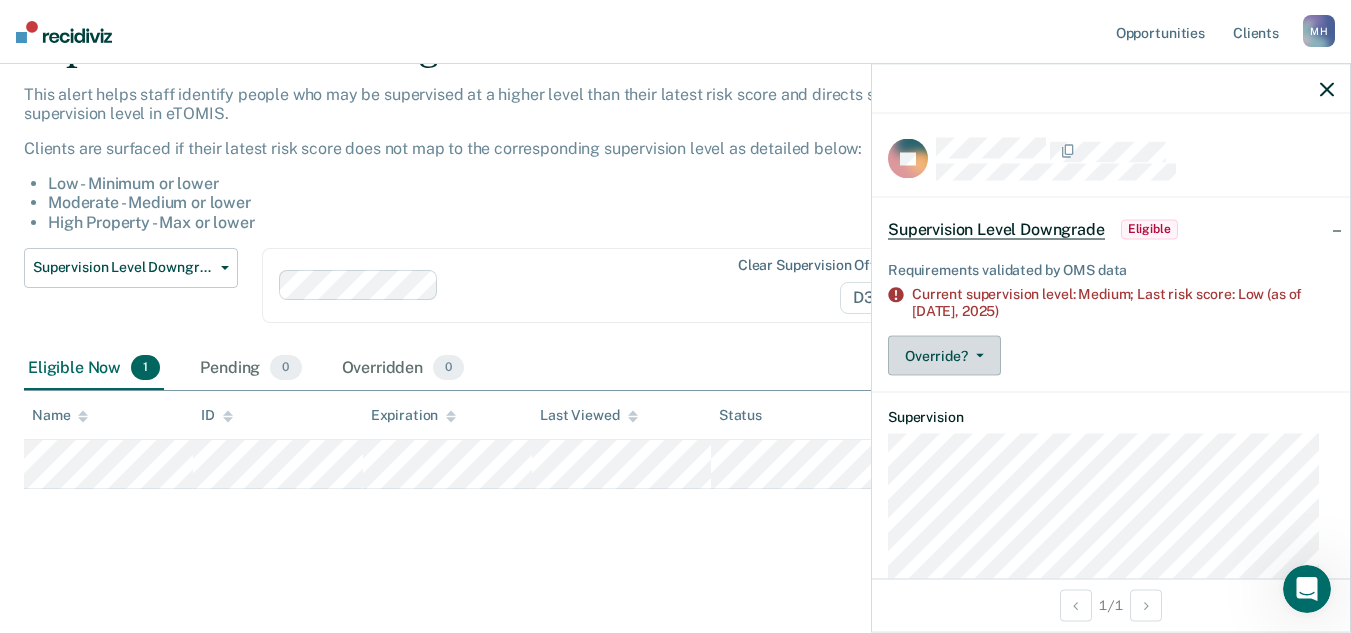 click on "Override?" at bounding box center (944, 356) 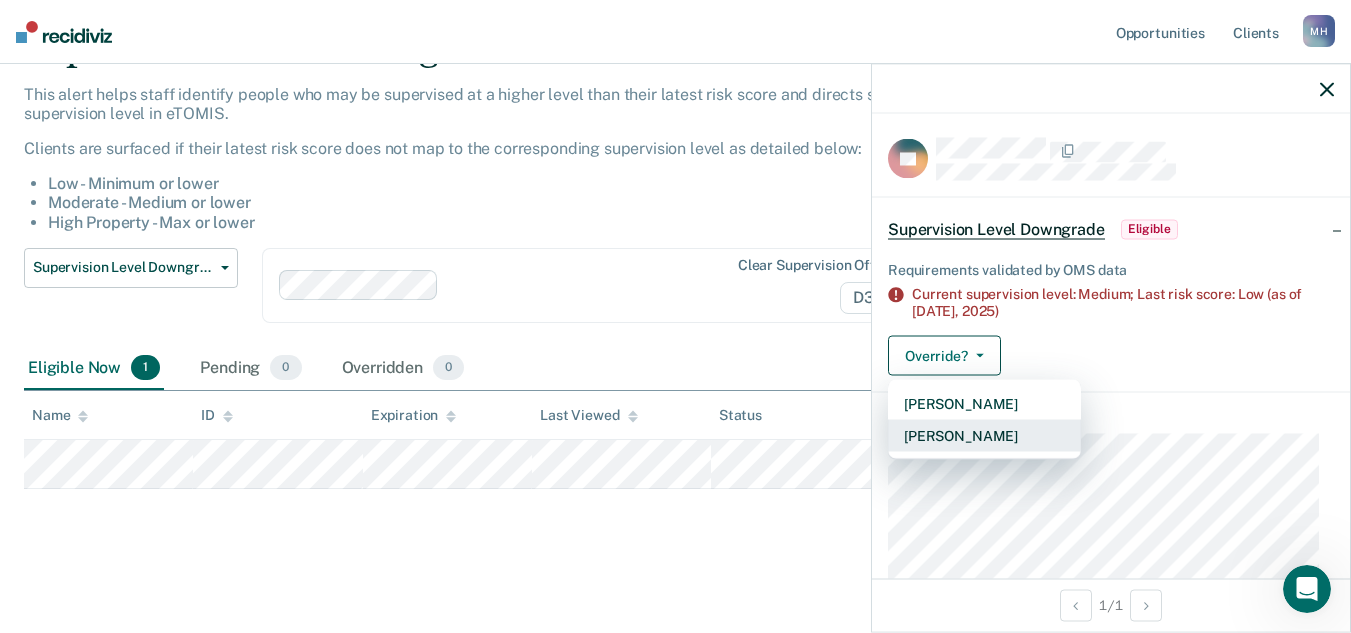 click on "[PERSON_NAME]" at bounding box center (984, 436) 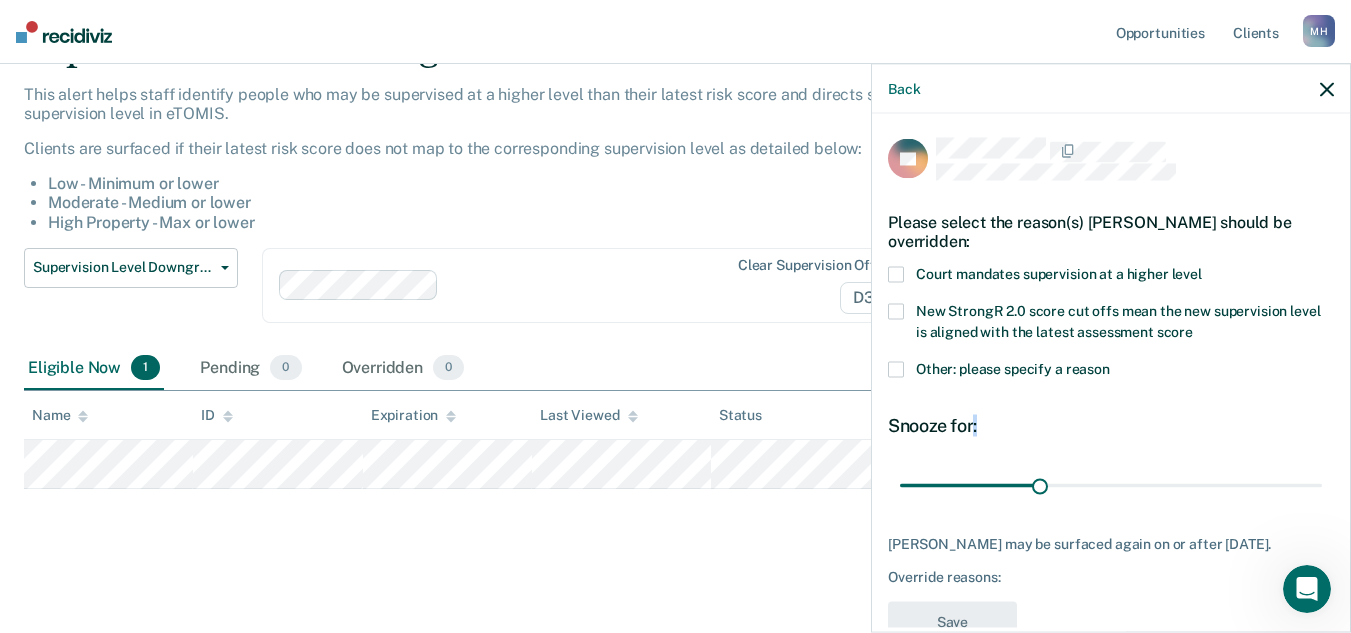 drag, startPoint x: 981, startPoint y: 443, endPoint x: 974, endPoint y: 426, distance: 18.384777 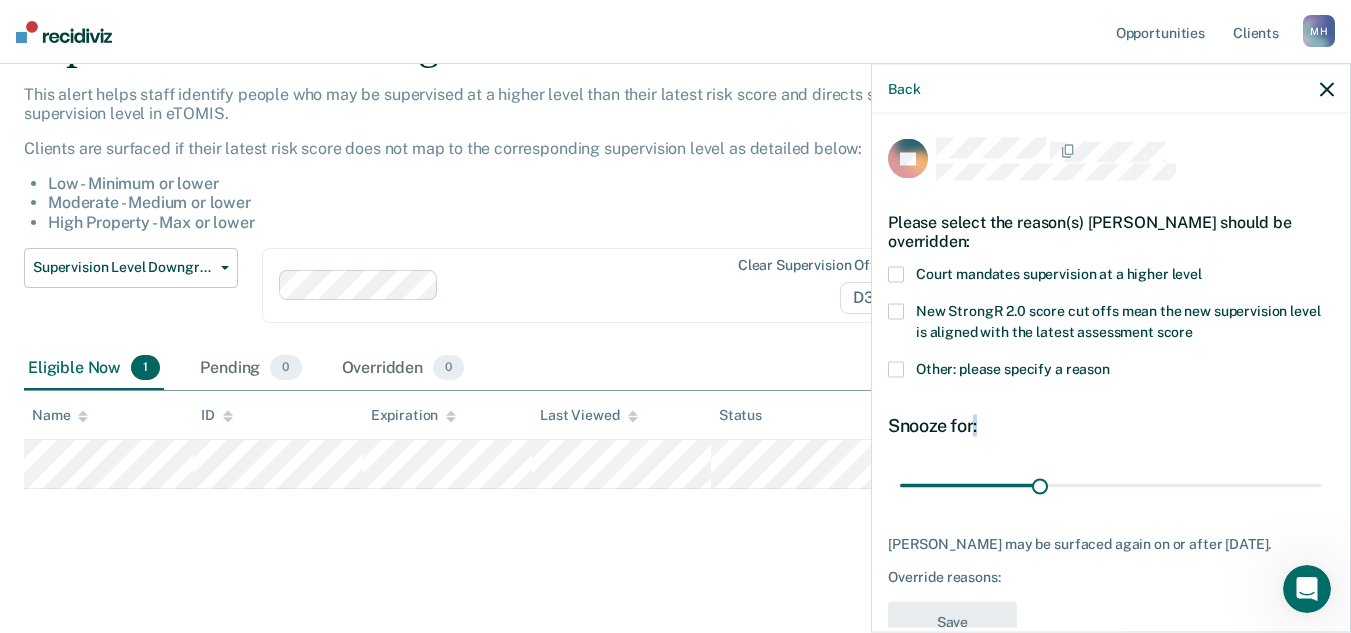 click on "Snooze for: 30 days" at bounding box center [1111, 459] 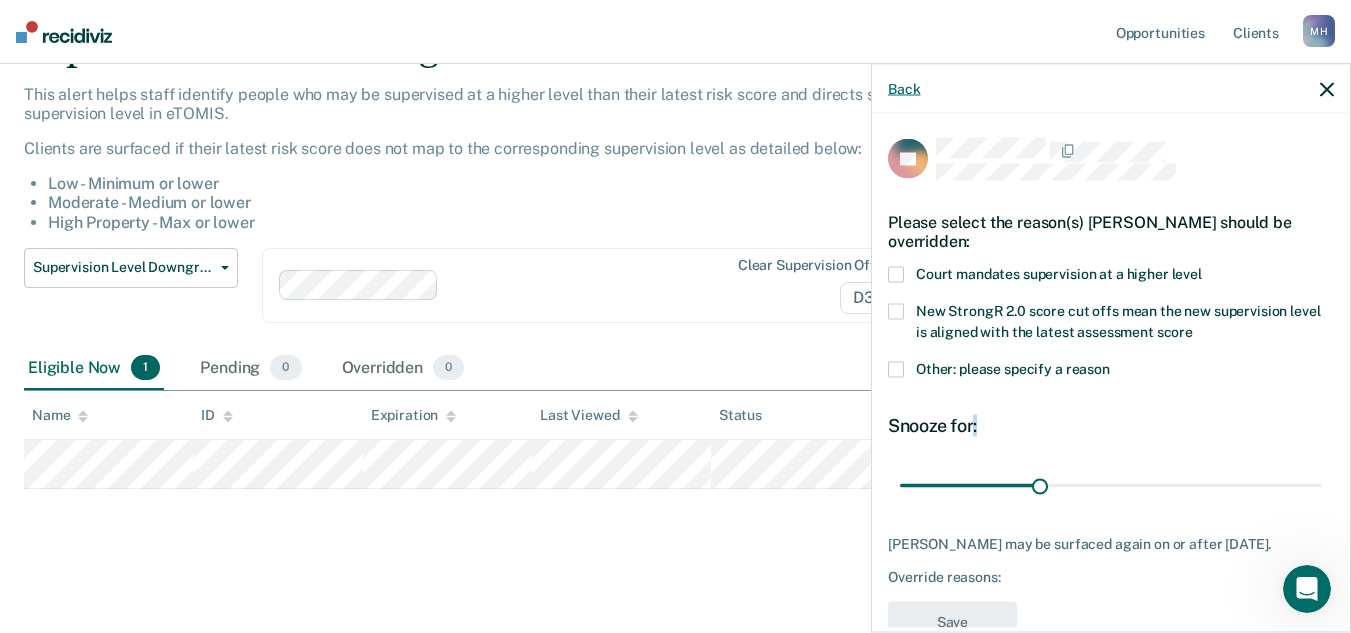 click on "Back" at bounding box center (904, 88) 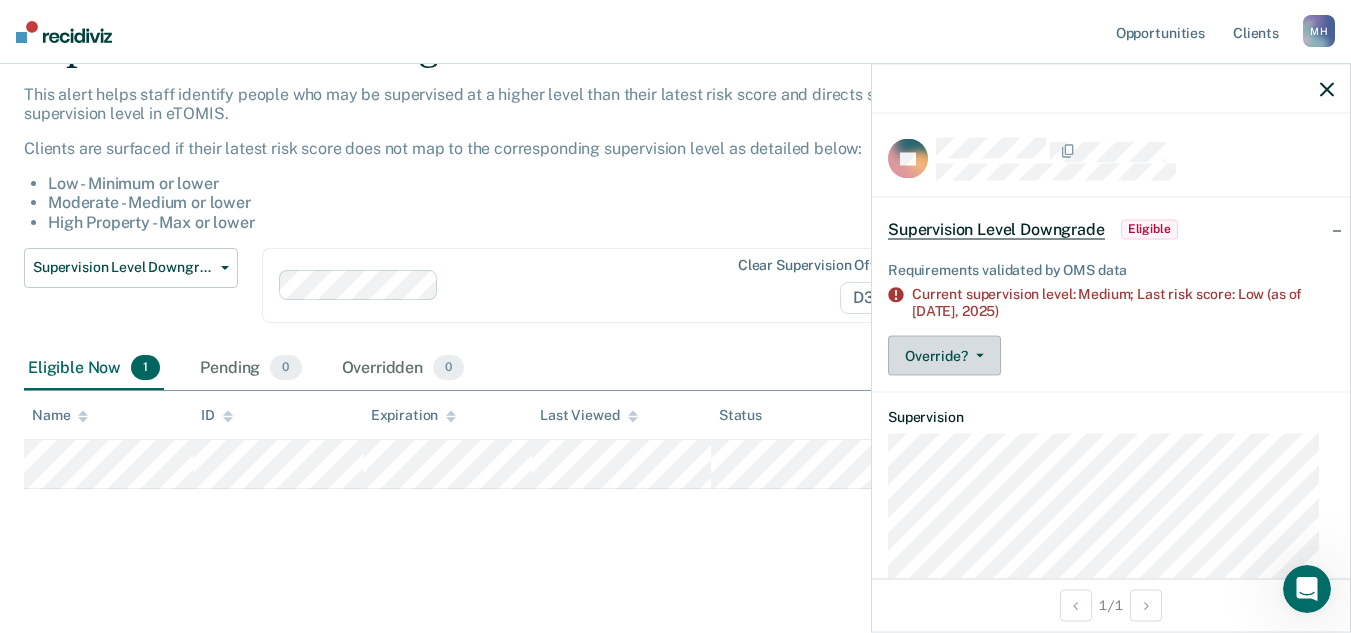 click on "Override?" at bounding box center (944, 356) 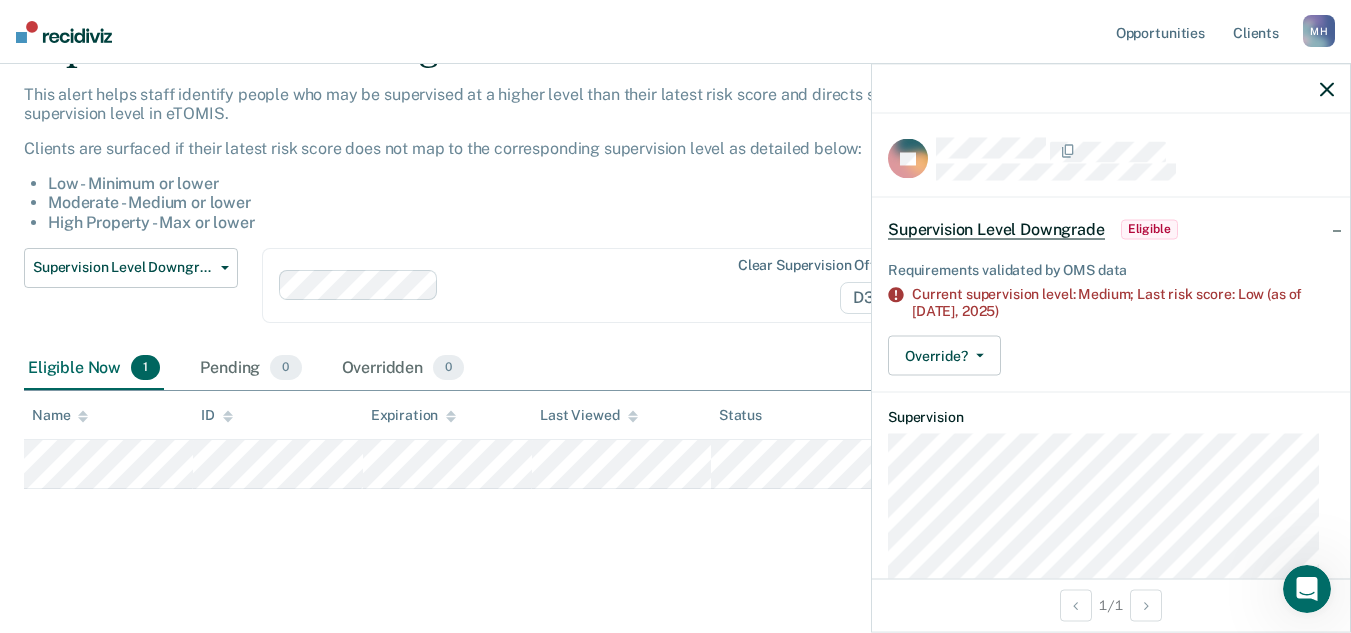click on "Override? [PERSON_NAME] Mark Overridden" at bounding box center (1111, 356) 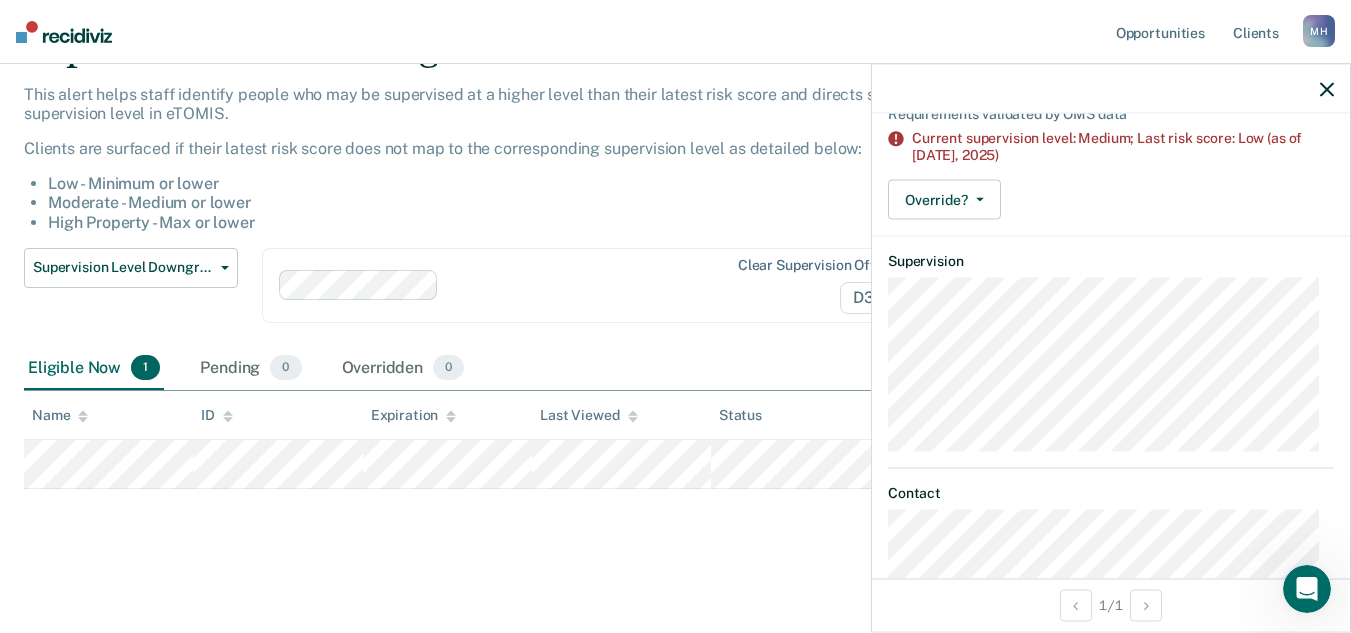 scroll, scrollTop: 282, scrollLeft: 0, axis: vertical 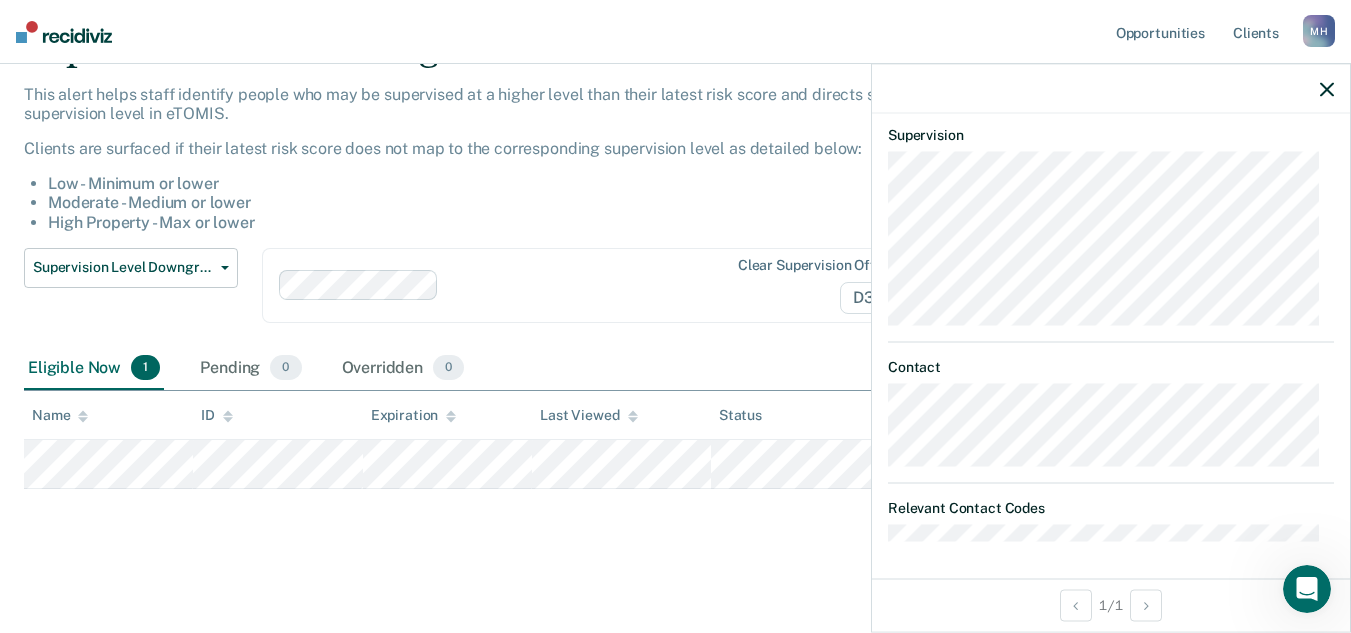 click 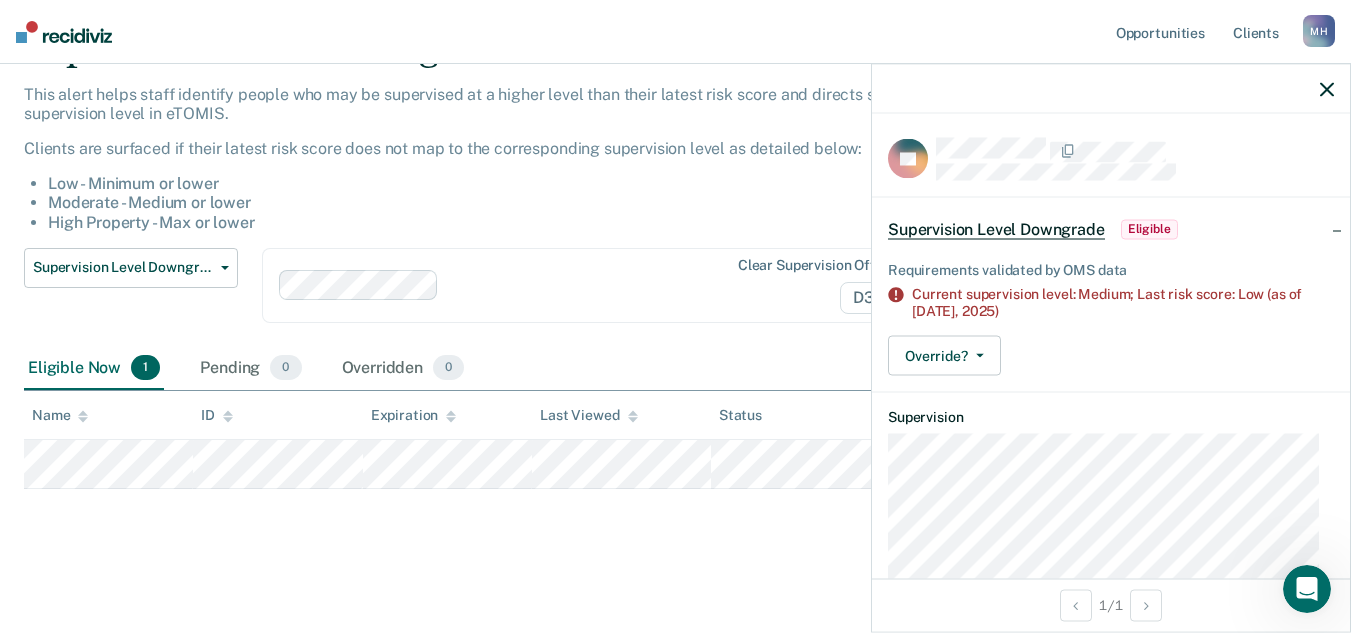 scroll, scrollTop: 282, scrollLeft: 0, axis: vertical 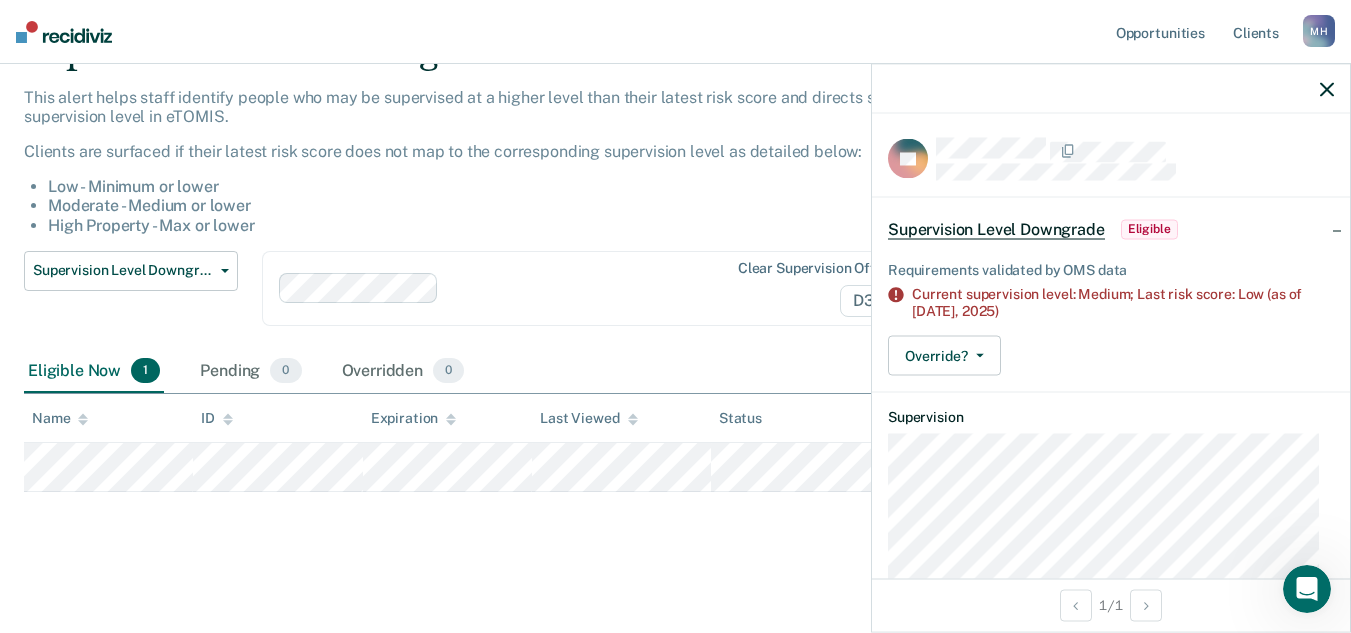 click 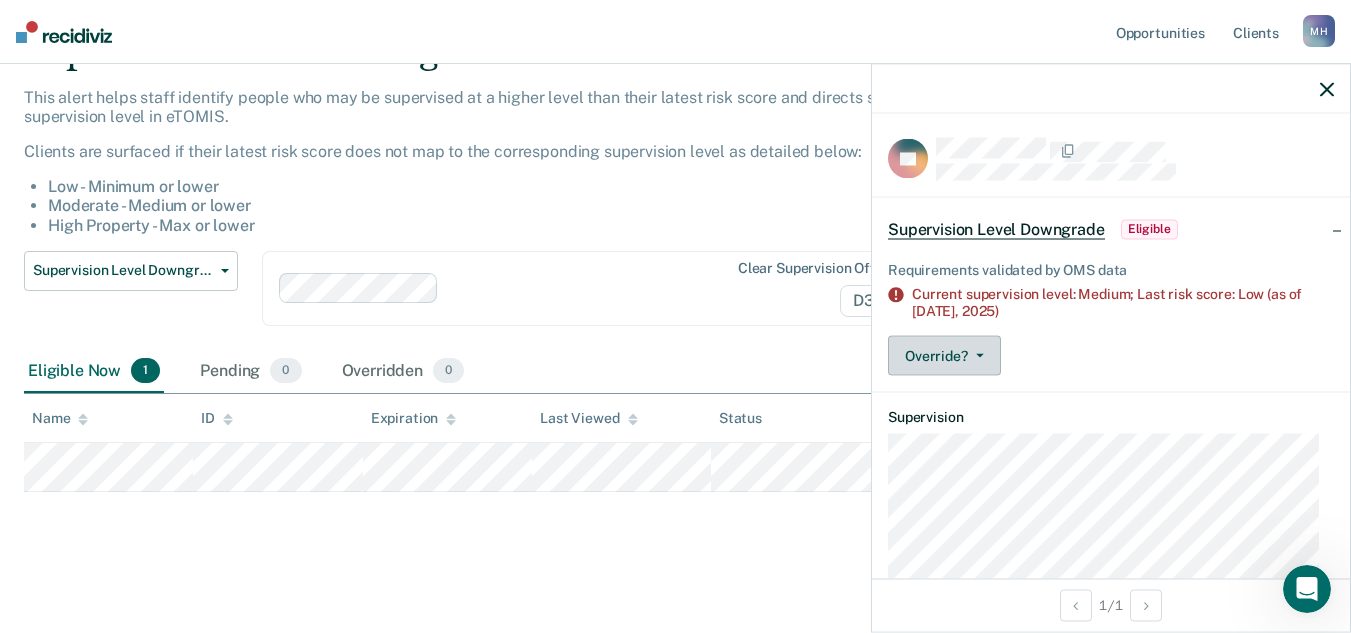 click on "Override?" at bounding box center [944, 356] 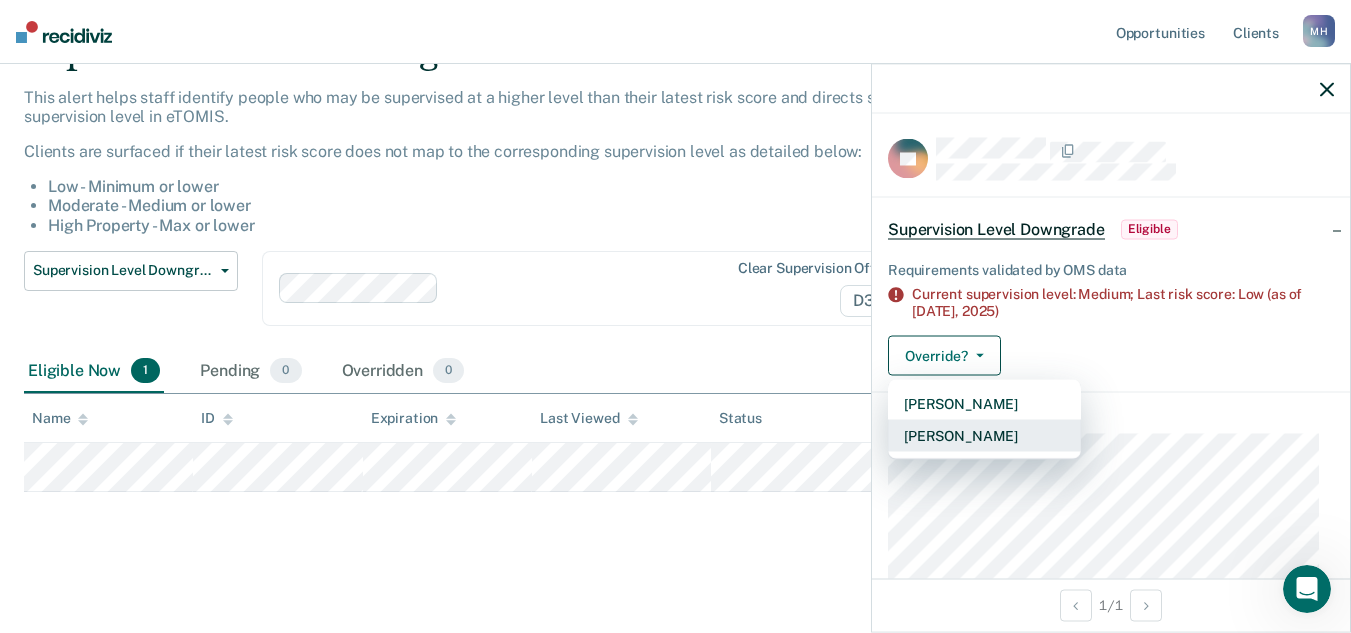 click on "[PERSON_NAME]" at bounding box center [984, 436] 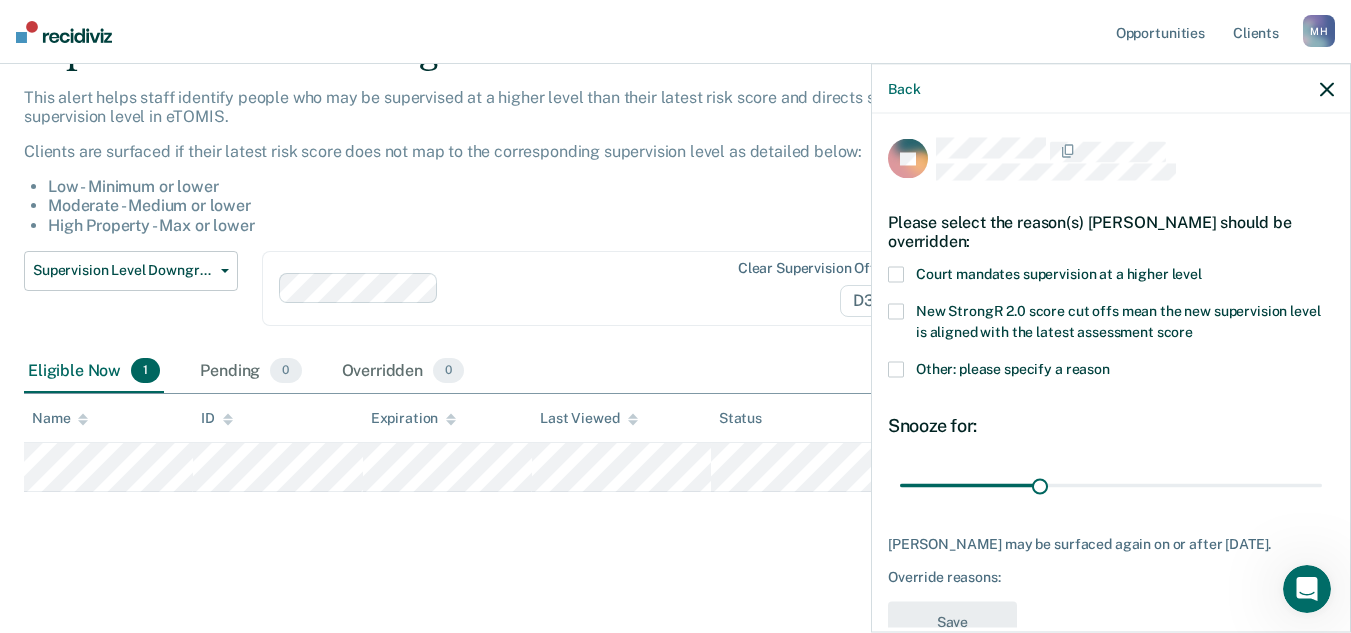click 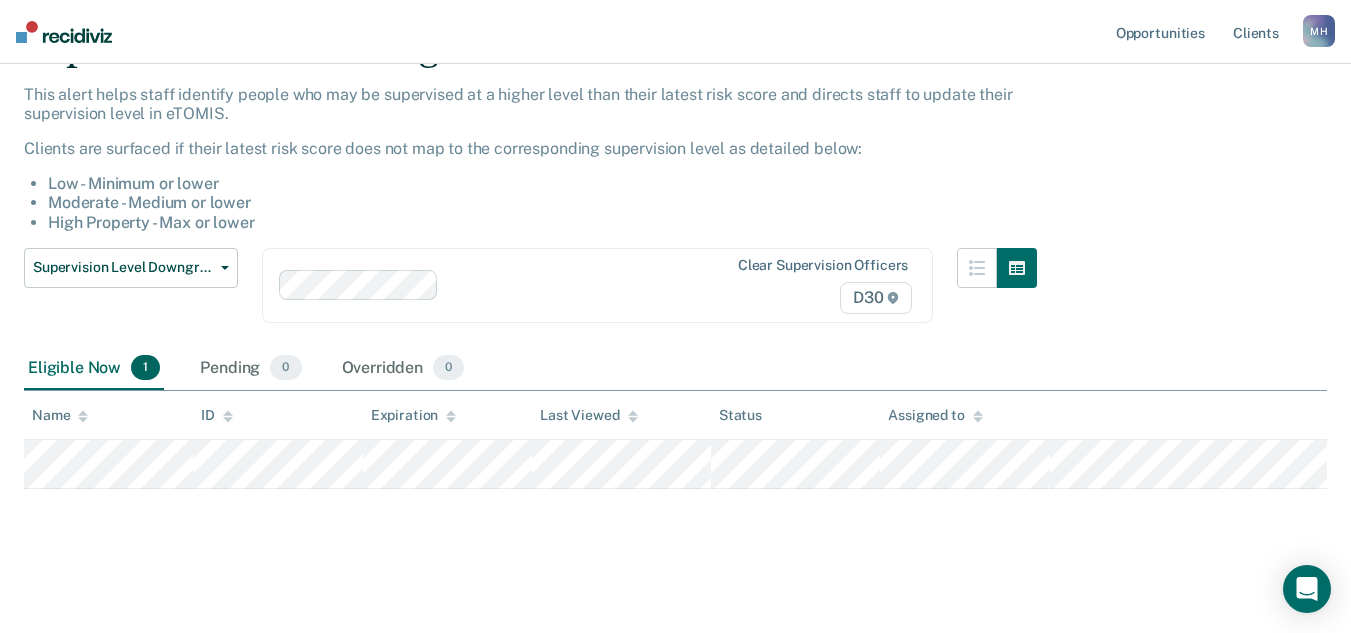scroll, scrollTop: 108, scrollLeft: 0, axis: vertical 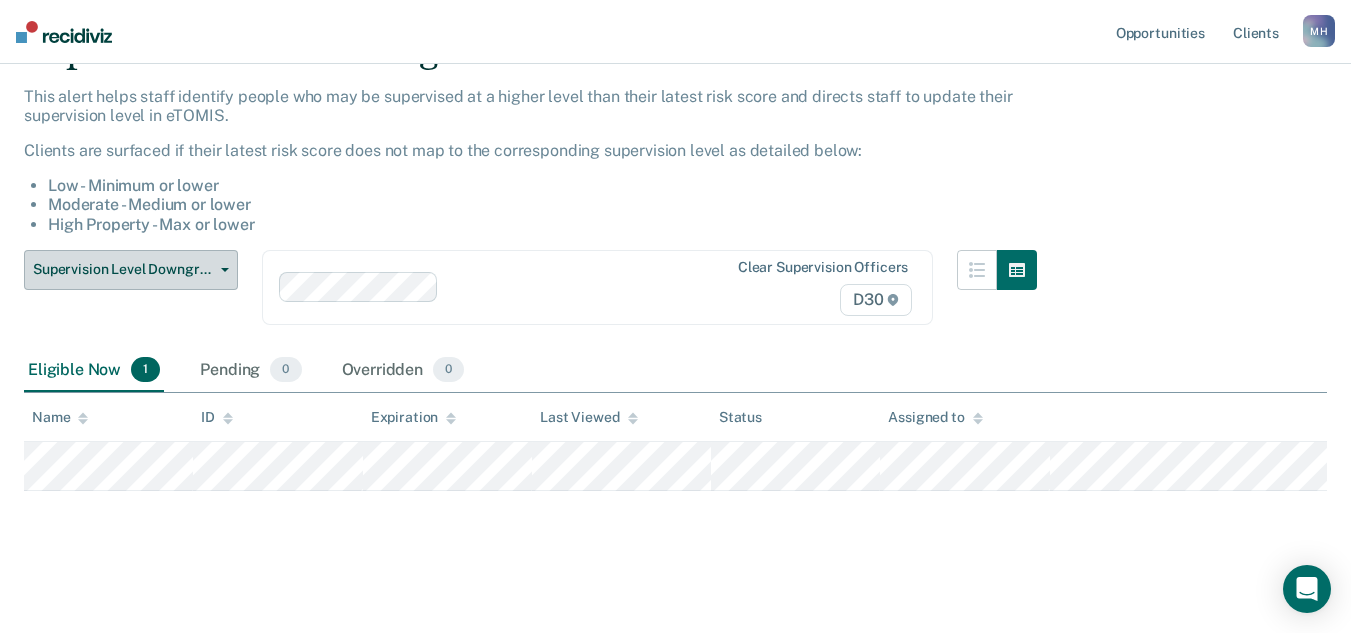 click on "Supervision Level Downgrade" at bounding box center (131, 270) 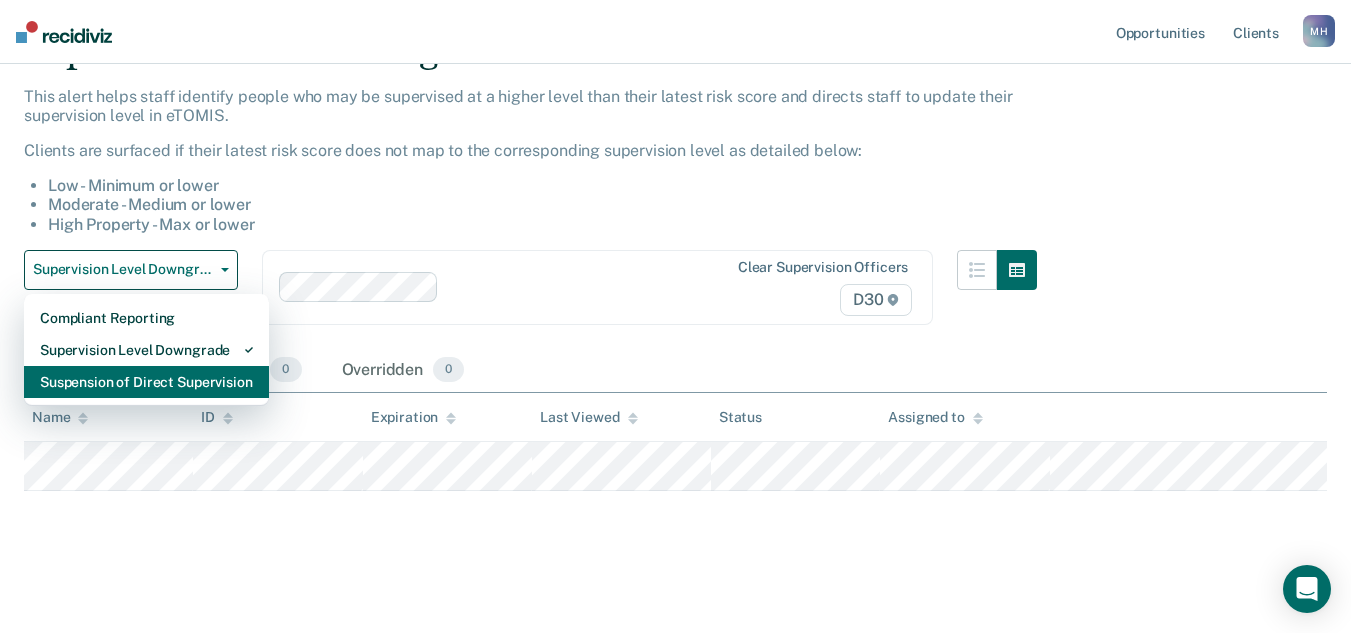 click on "Suspension of Direct Supervision" at bounding box center (146, 382) 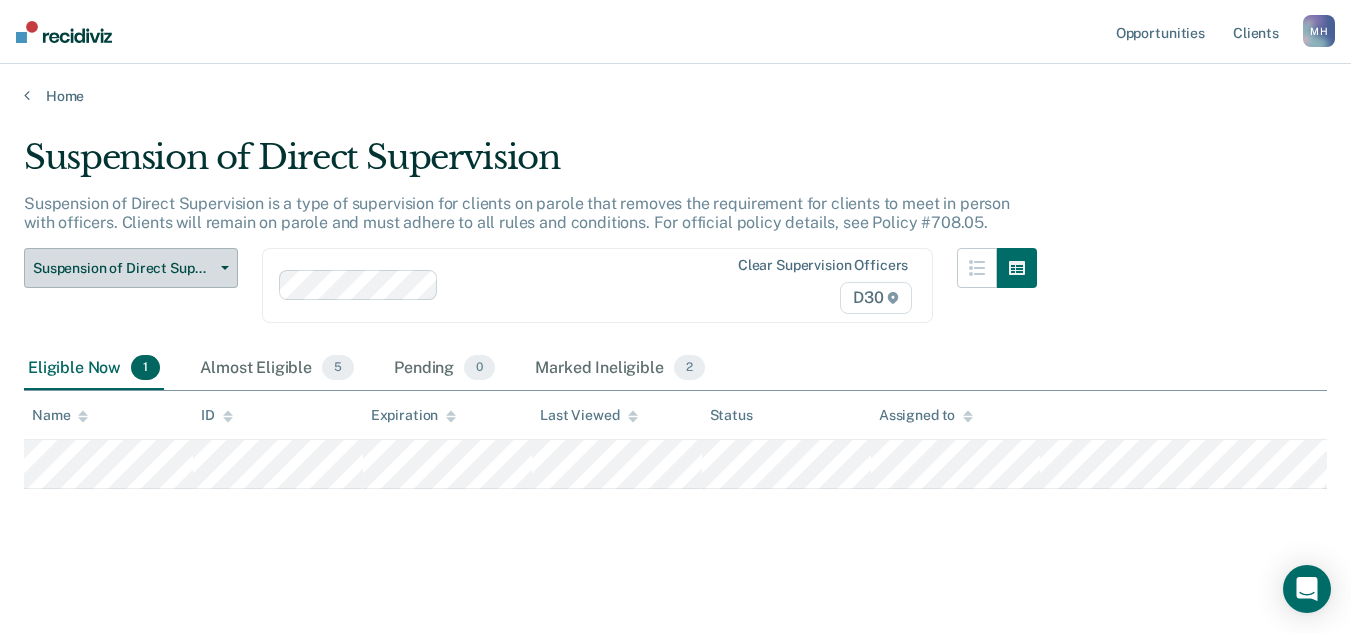 scroll, scrollTop: 0, scrollLeft: 0, axis: both 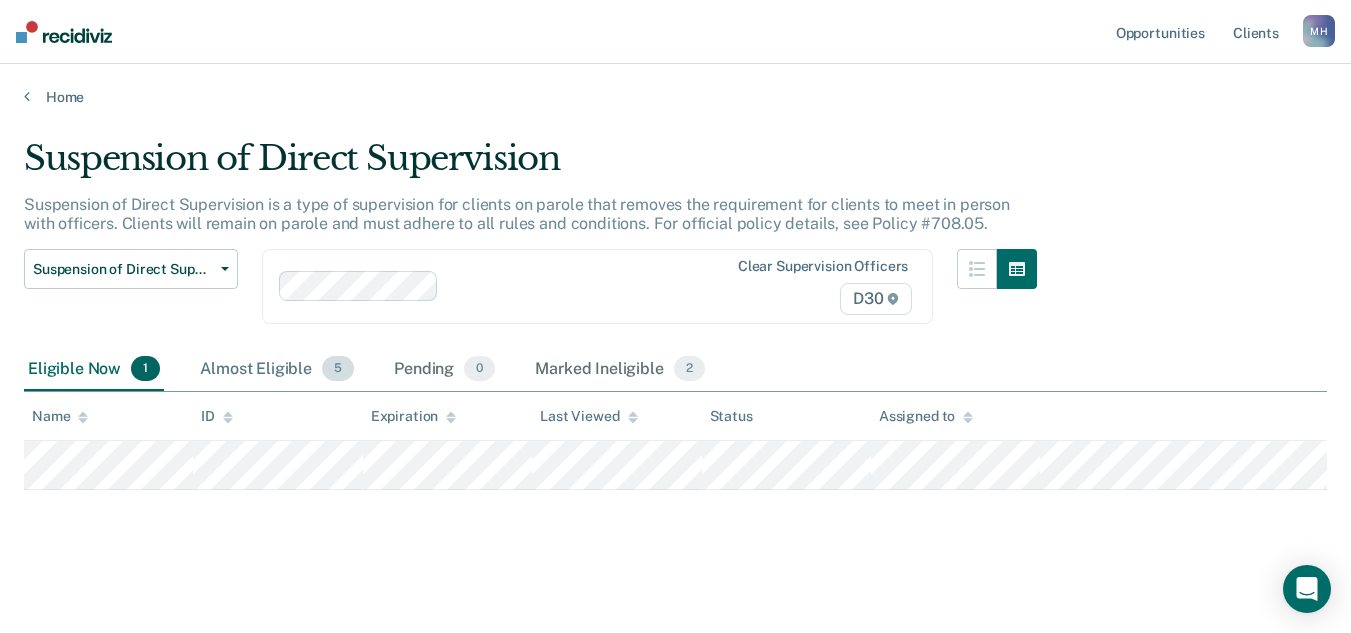 click on "Almost Eligible 5" at bounding box center [277, 370] 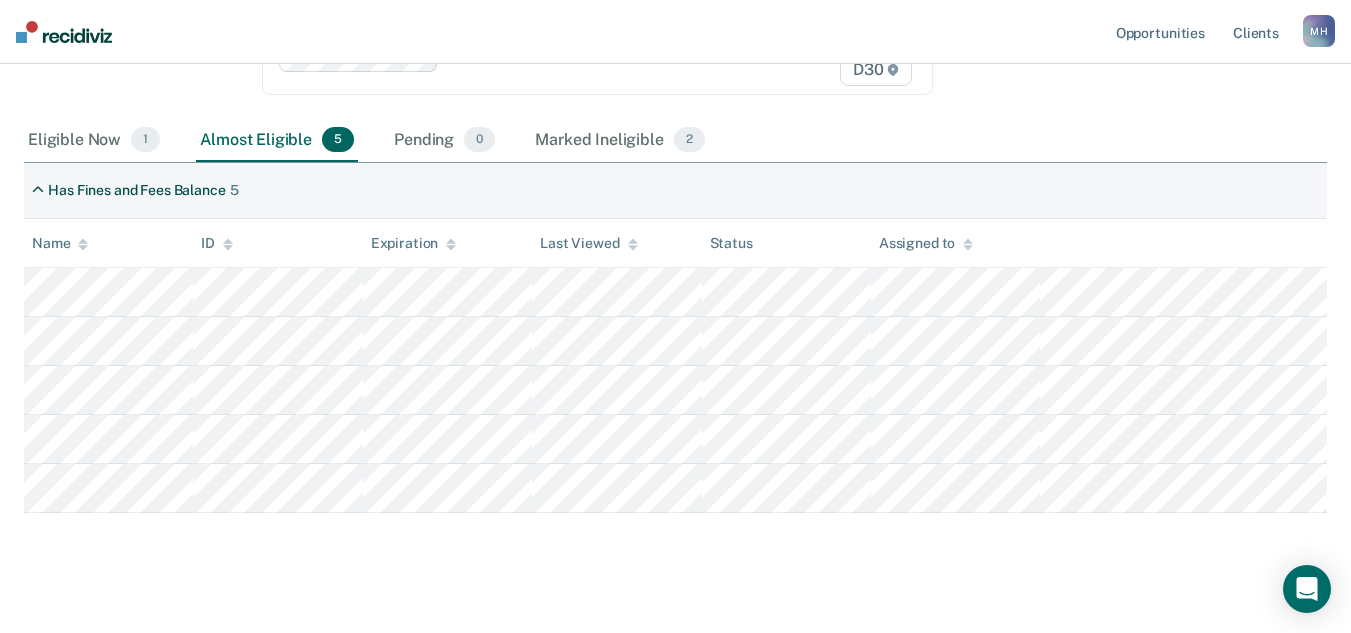 scroll, scrollTop: 230, scrollLeft: 0, axis: vertical 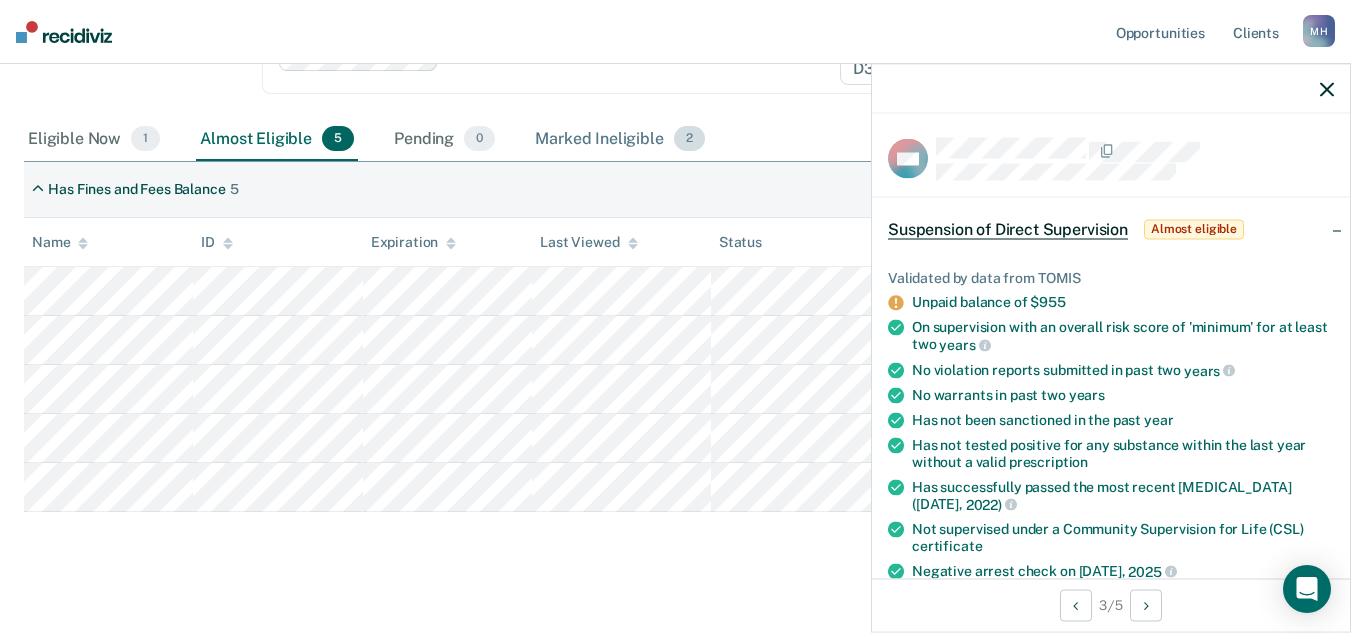click on "Marked Ineligible 2" at bounding box center [620, 140] 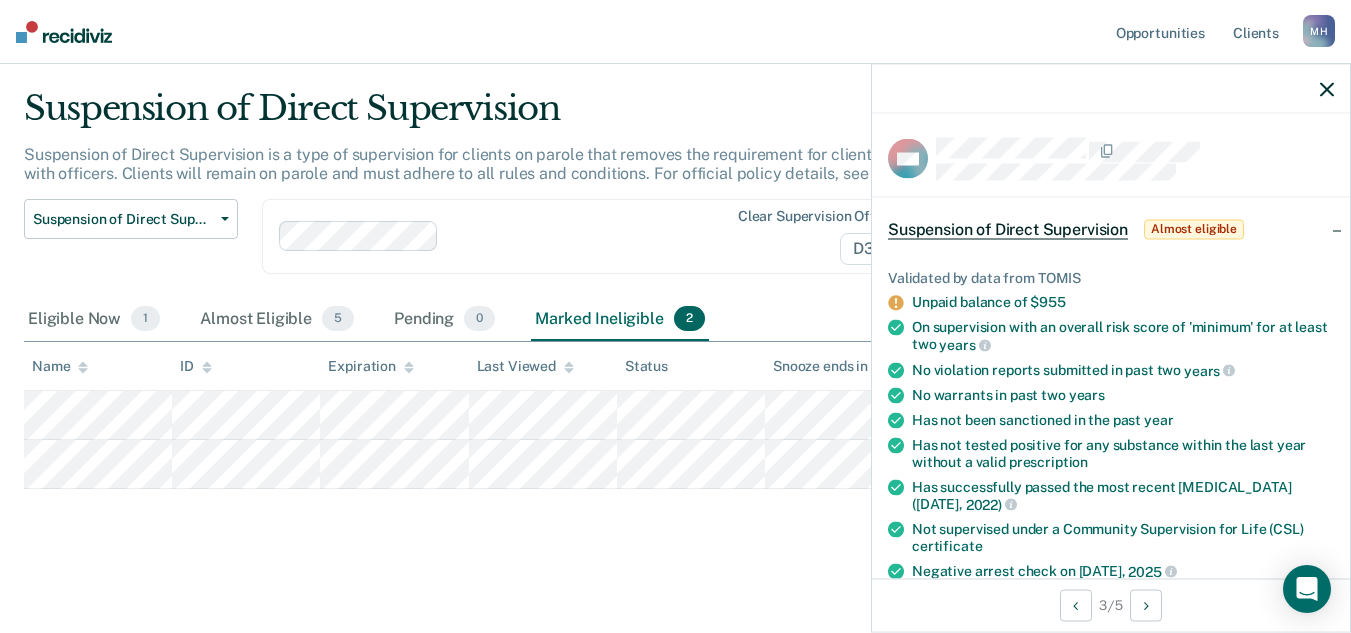 scroll, scrollTop: 50, scrollLeft: 0, axis: vertical 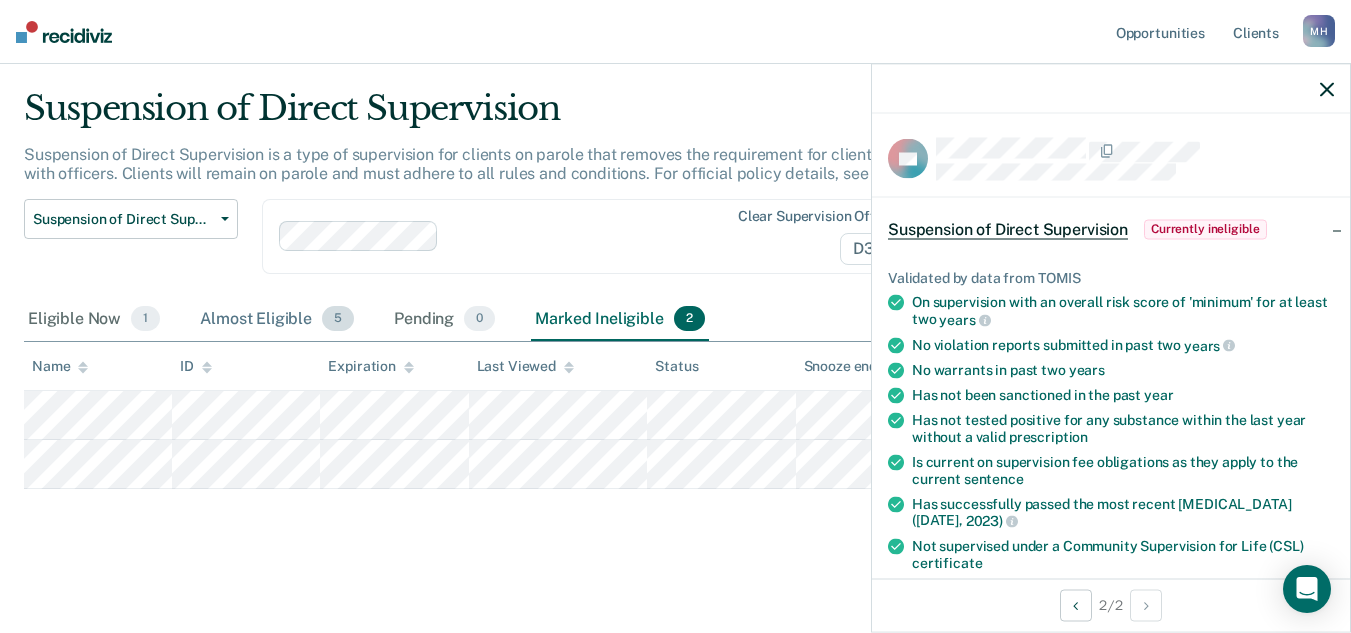 click on "Almost Eligible 5" at bounding box center [277, 320] 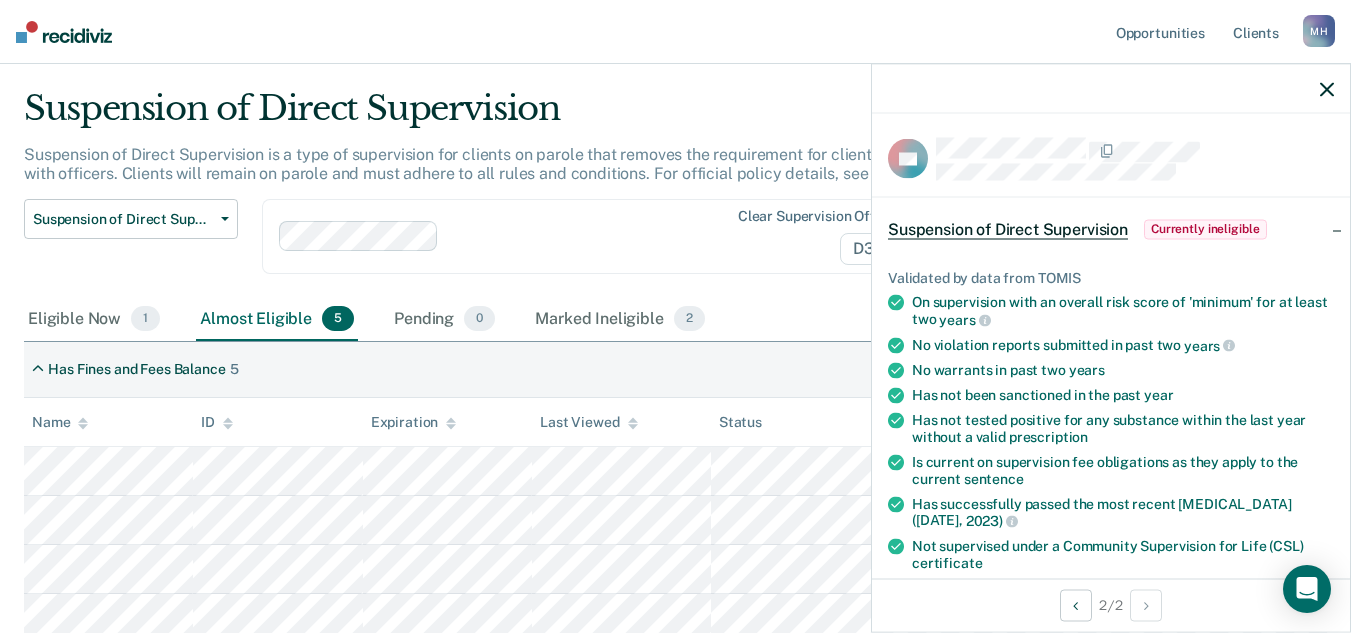 scroll, scrollTop: 253, scrollLeft: 0, axis: vertical 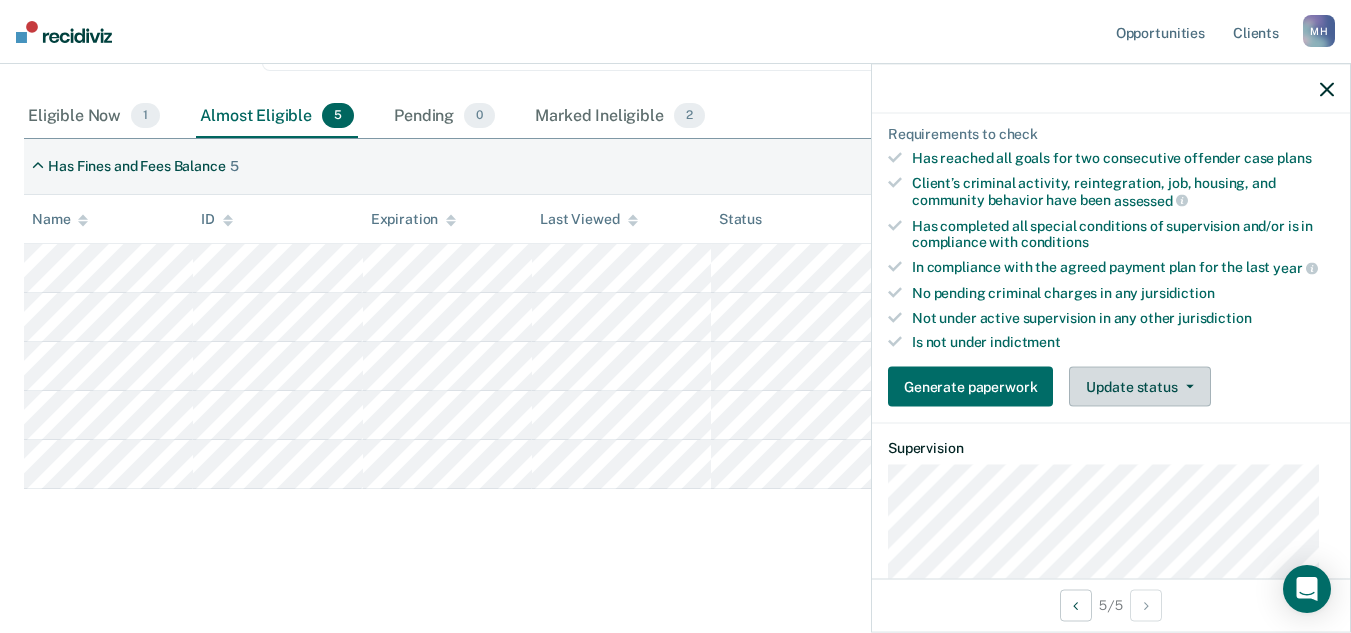 click on "Update status" at bounding box center (1139, 387) 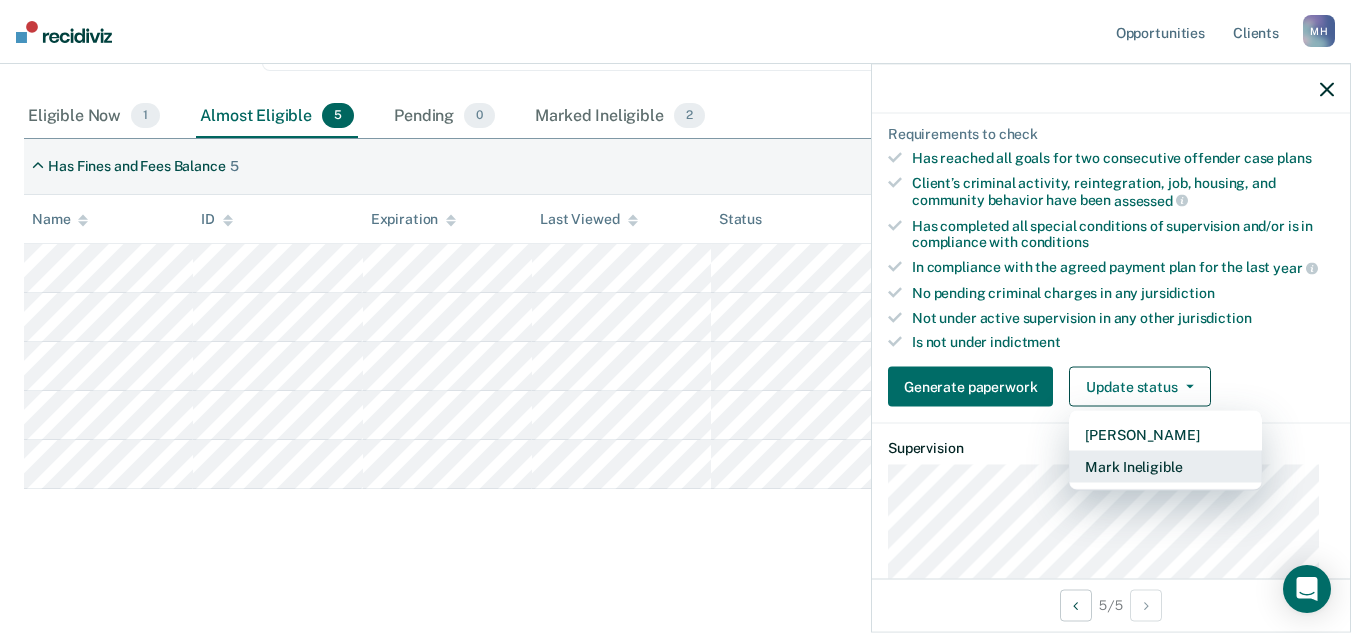 click on "Mark Ineligible" at bounding box center [1165, 467] 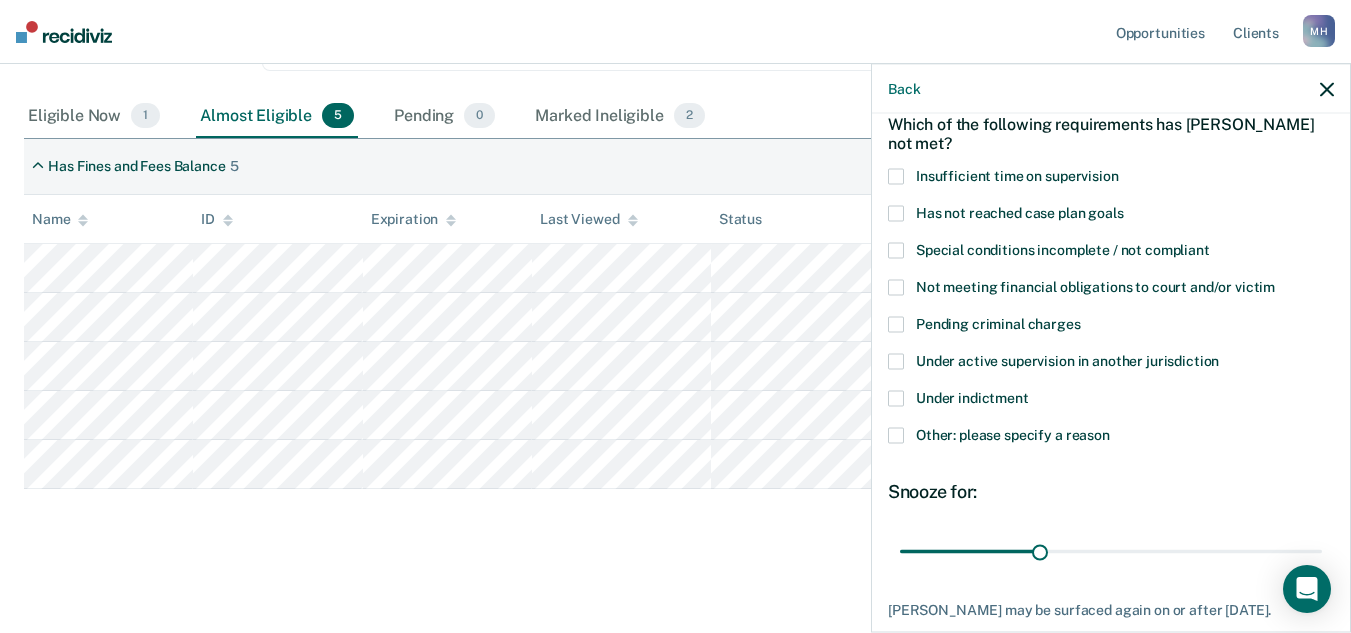 scroll, scrollTop: 97, scrollLeft: 0, axis: vertical 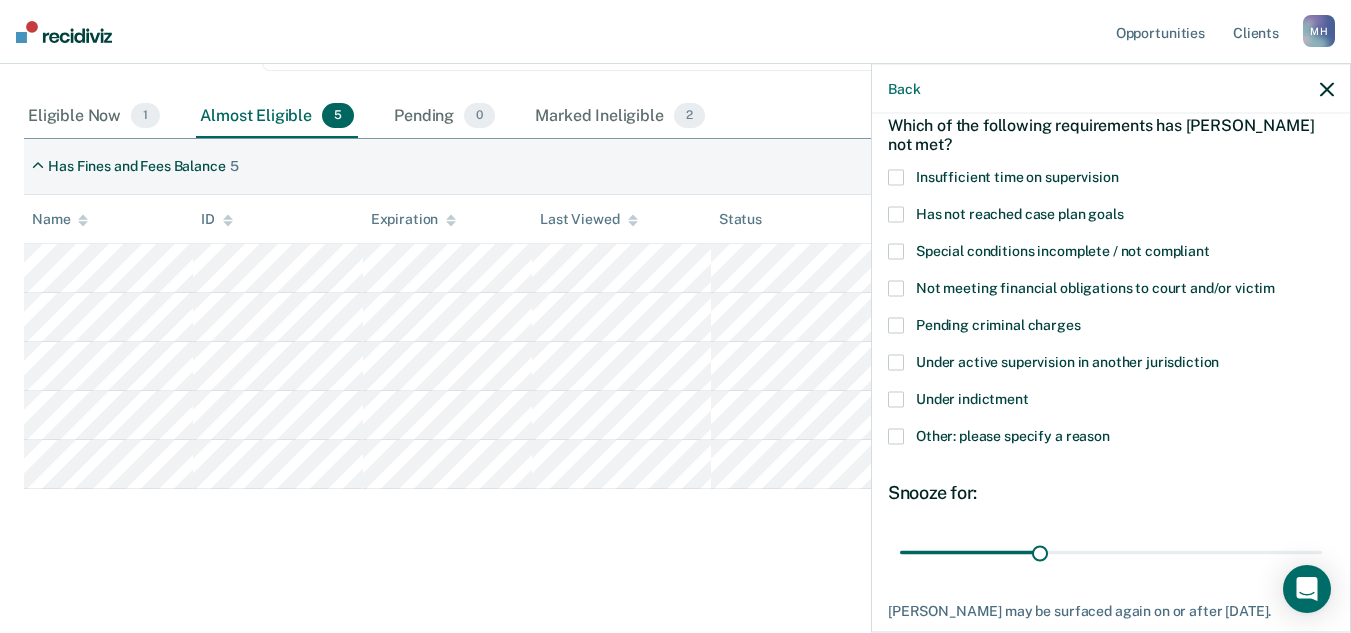 click on "Other: please specify a reason" at bounding box center [1013, 436] 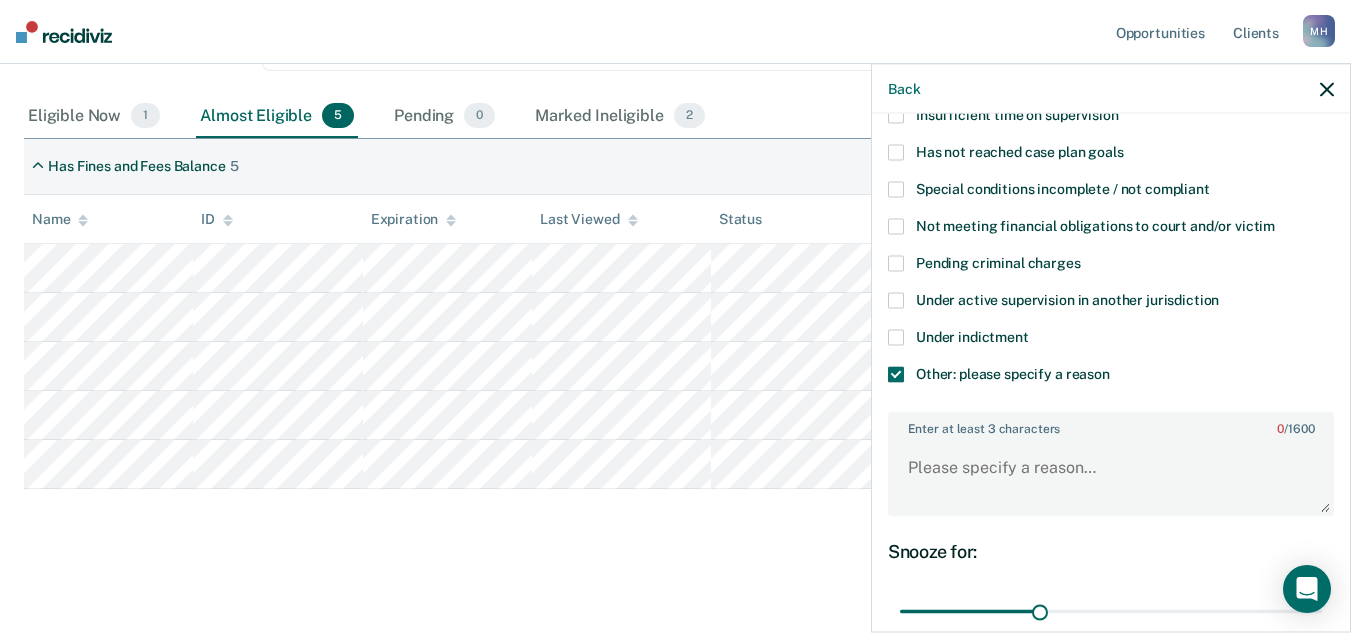 scroll, scrollTop: 162, scrollLeft: 0, axis: vertical 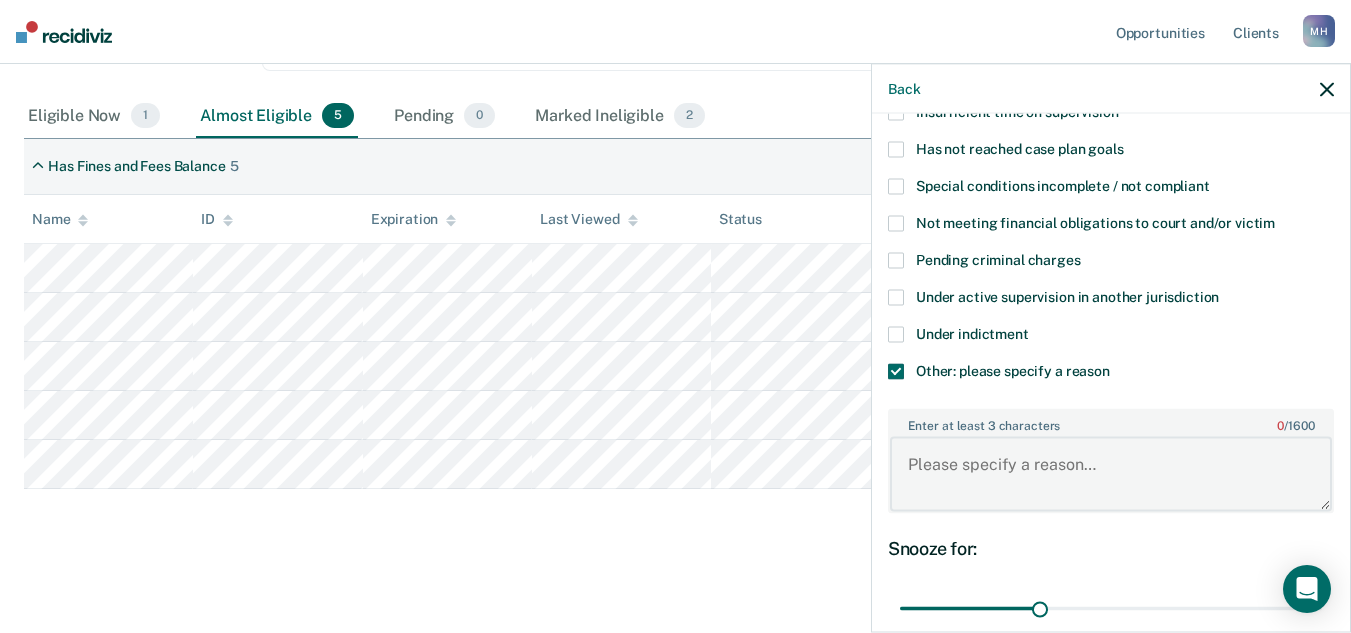 click on "Enter at least 3 characters 0  /  1600" at bounding box center [1111, 474] 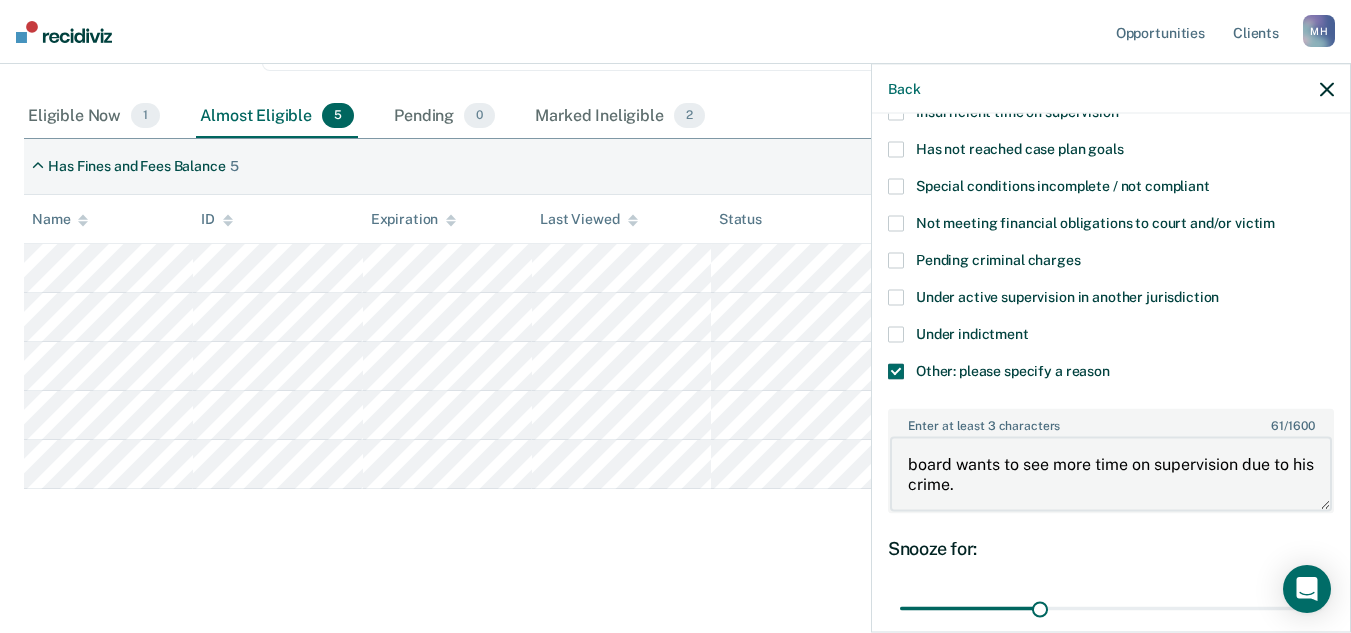 click on "board wants to see more time on supervision due to his crime." at bounding box center [1111, 474] 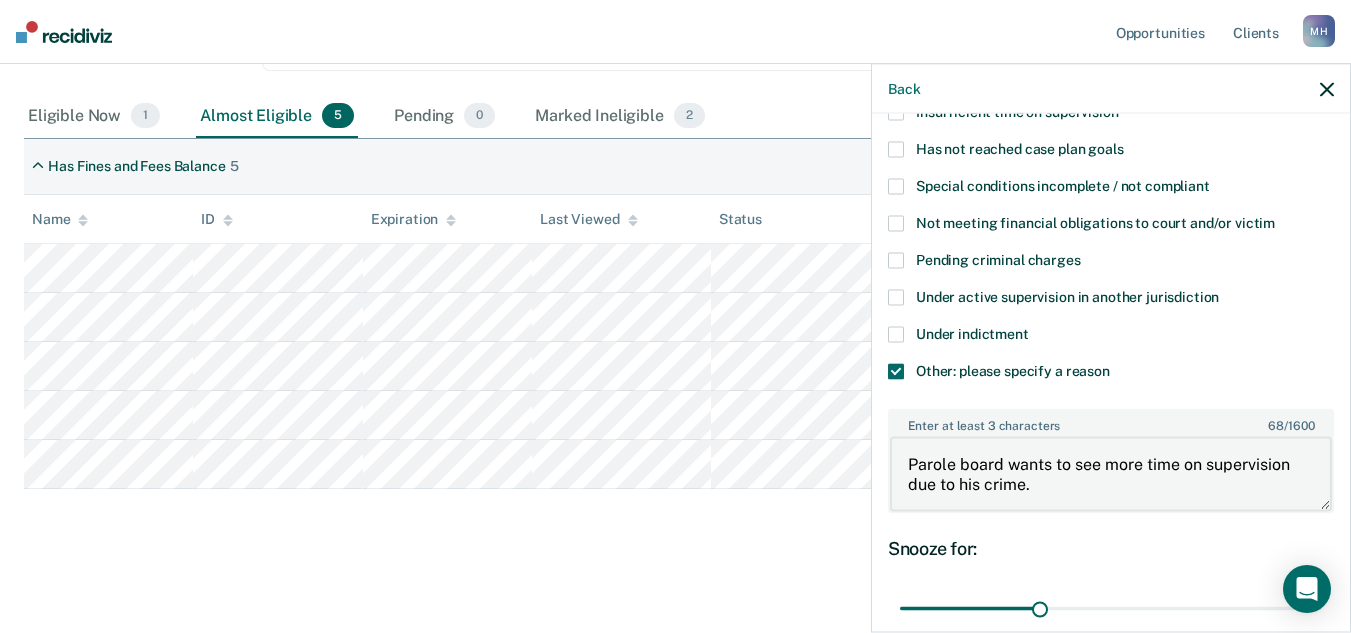 click on "Looks like you’re using Internet Explorer 11. For faster loading and a better experience, use Microsoft Edge, Google Chrome, or Firefox. × Opportunities Client s Morgan Holloway M H Profile How it works Log Out Home Suspension of Direct Supervision   Suspension of Direct Supervision is a type of supervision for clients on parole that removes the requirement for clients to meet in person with officers. Clients will remain on parole and must adhere to all rules and conditions. For official policy details, see Policy #708.05. Suspension of Direct Supervision Compliant Reporting Supervision Level Downgrade Suspension of Direct Supervision Clear   supervision officers D30   Eligible Now 1 Almost Eligible 5 Pending 0 Marked Ineligible 2
To pick up a draggable item, press the space bar.
While dragging, use the arrow keys to move the item.
Press space again to drop the item in its new position, or press escape to cancel.
Has Fines and Fees Balance 5 Name ID Expiration Last Viewed" at bounding box center [675, 63] 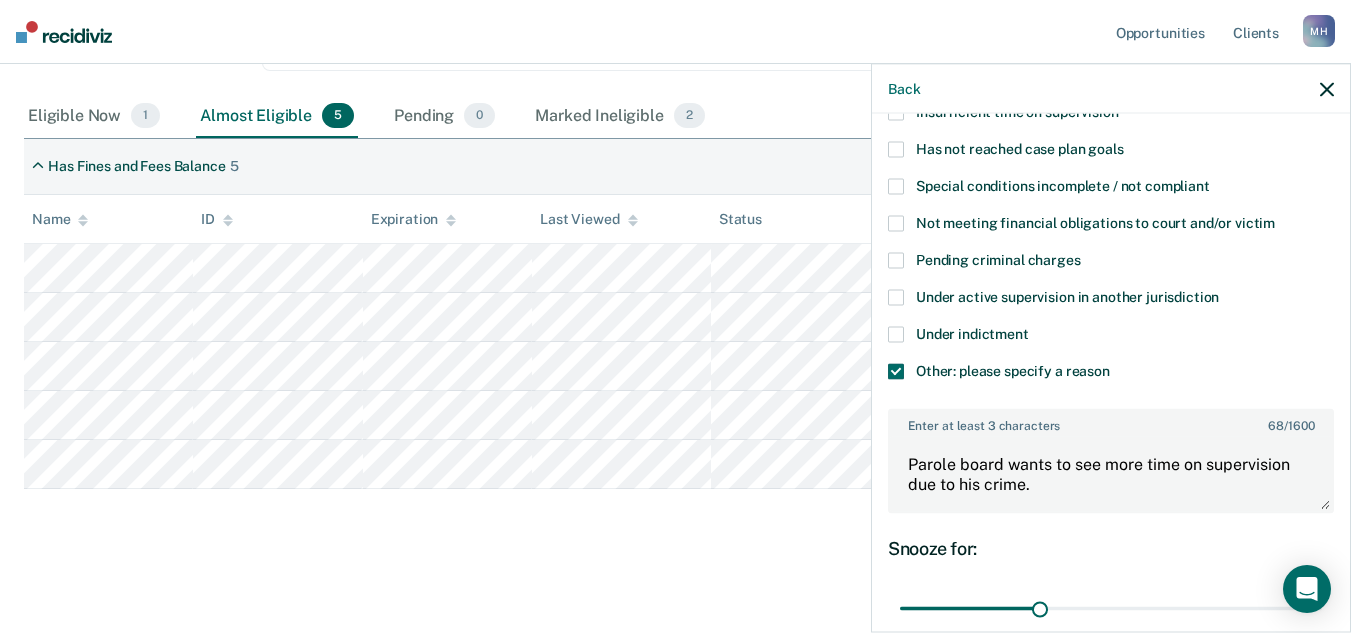 click on "Under indictment" at bounding box center (1111, 337) 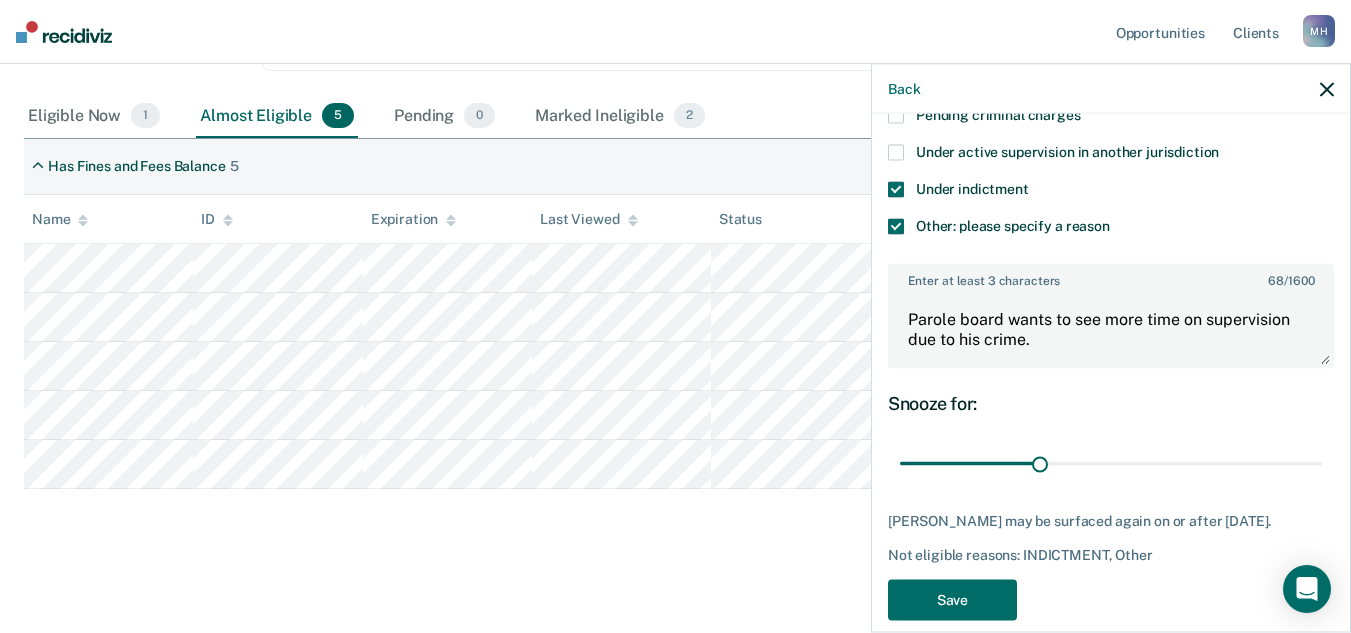 scroll, scrollTop: 280, scrollLeft: 0, axis: vertical 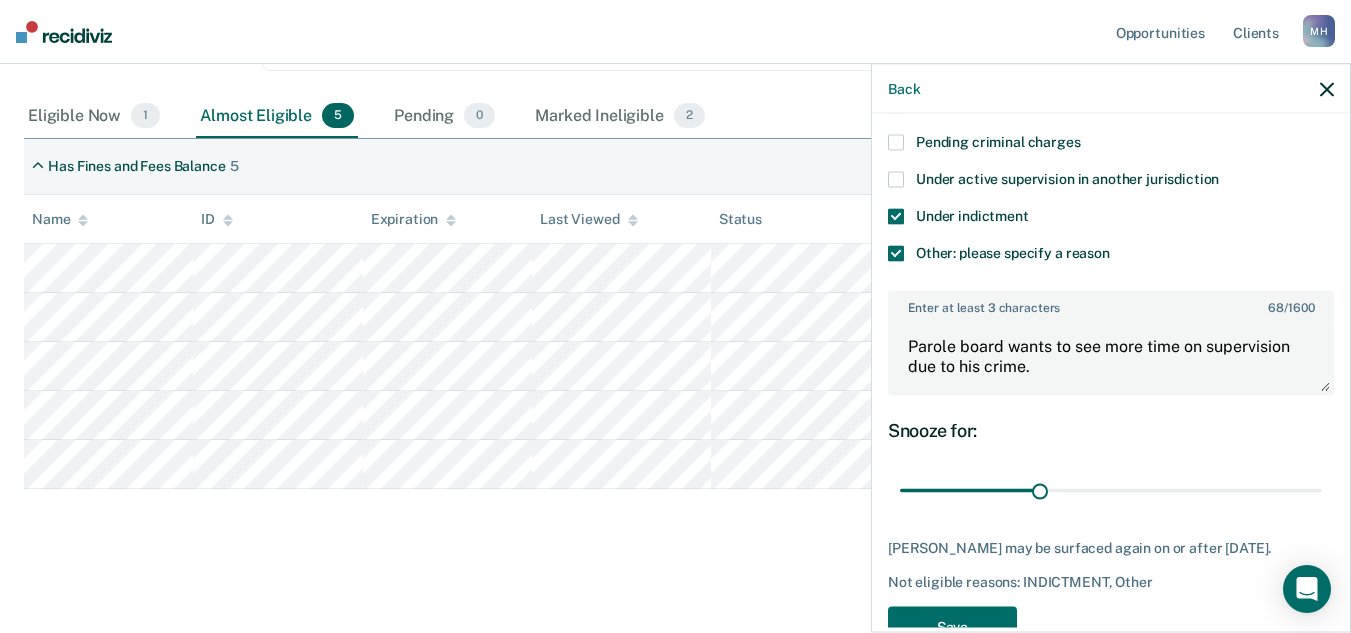 click on "Under indictment" at bounding box center [972, 216] 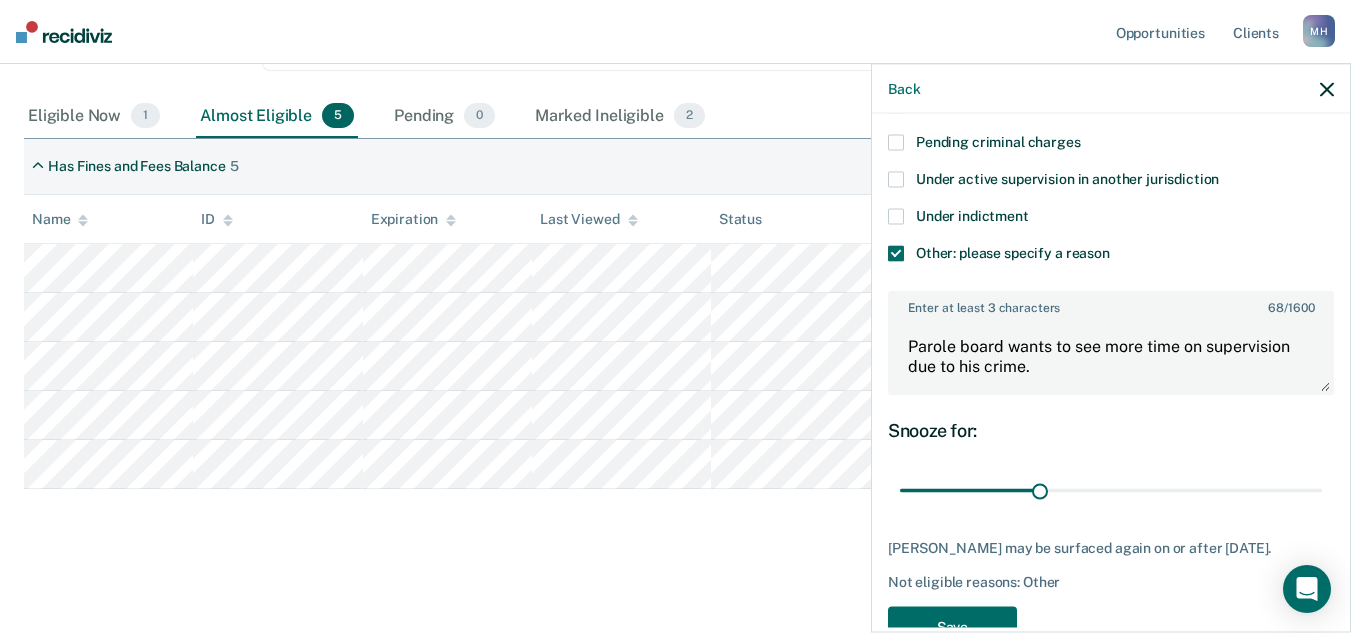 scroll, scrollTop: 350, scrollLeft: 0, axis: vertical 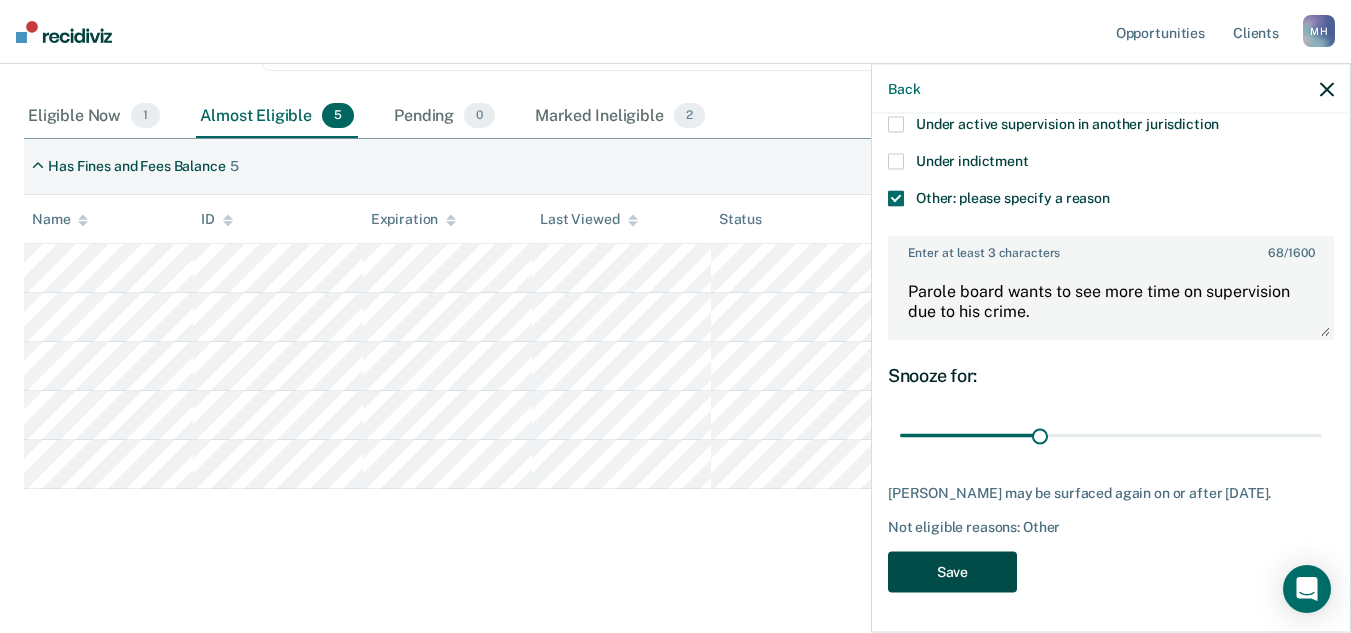 click on "Save" at bounding box center (952, 571) 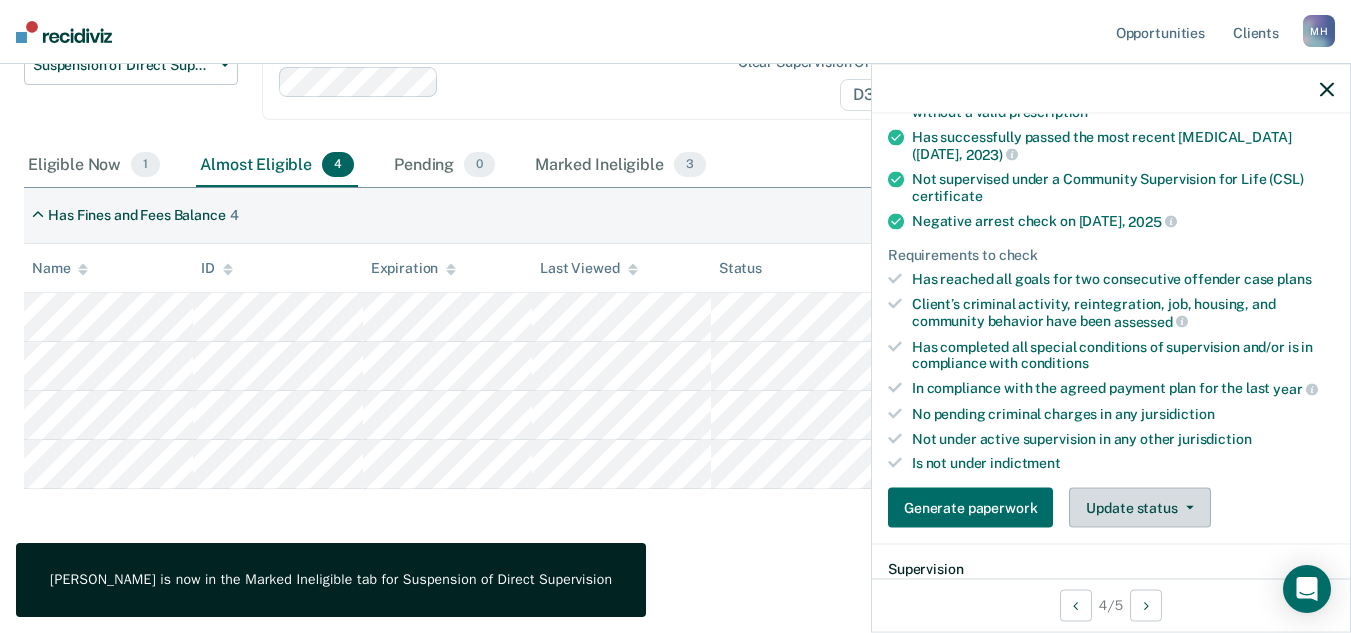 click on "Update status" at bounding box center [1139, 508] 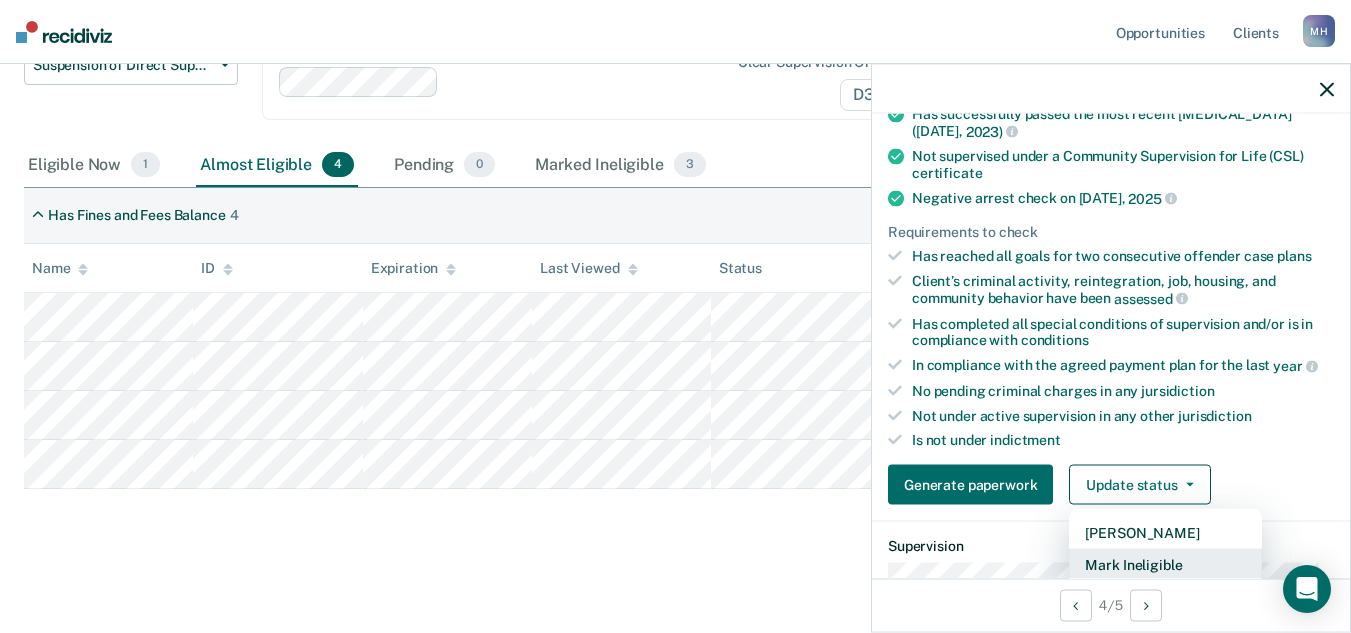 click on "Mark Ineligible" at bounding box center [1165, 565] 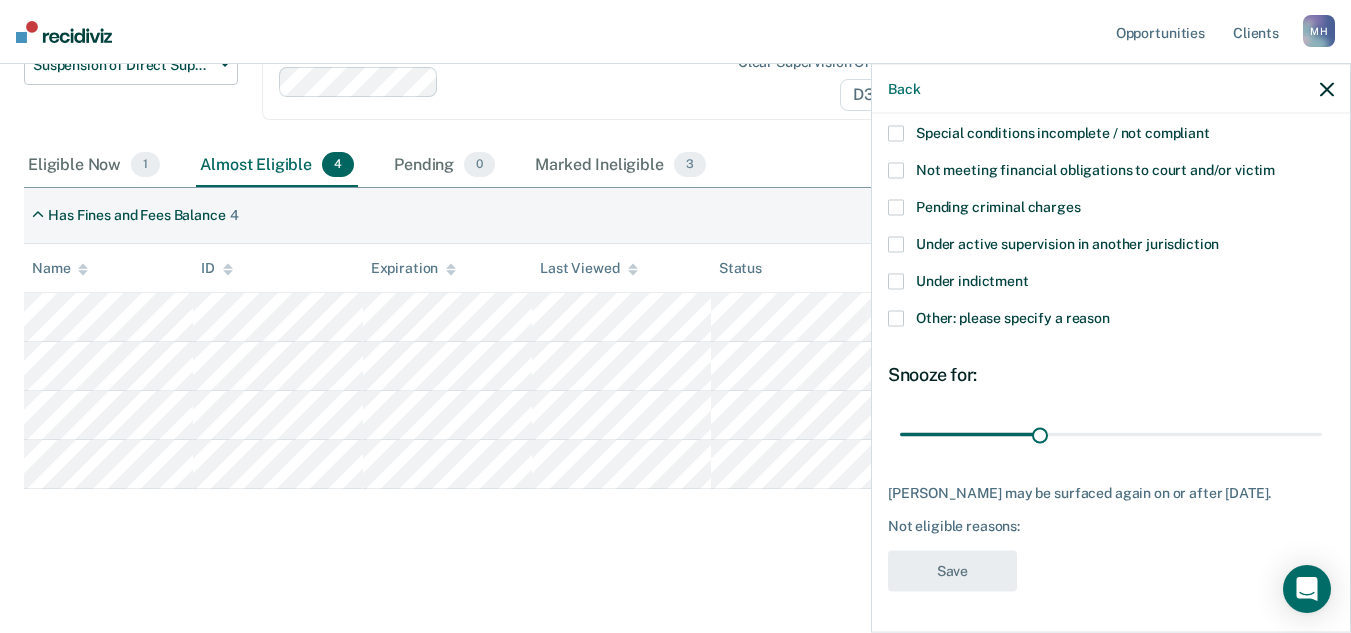 scroll, scrollTop: 212, scrollLeft: 0, axis: vertical 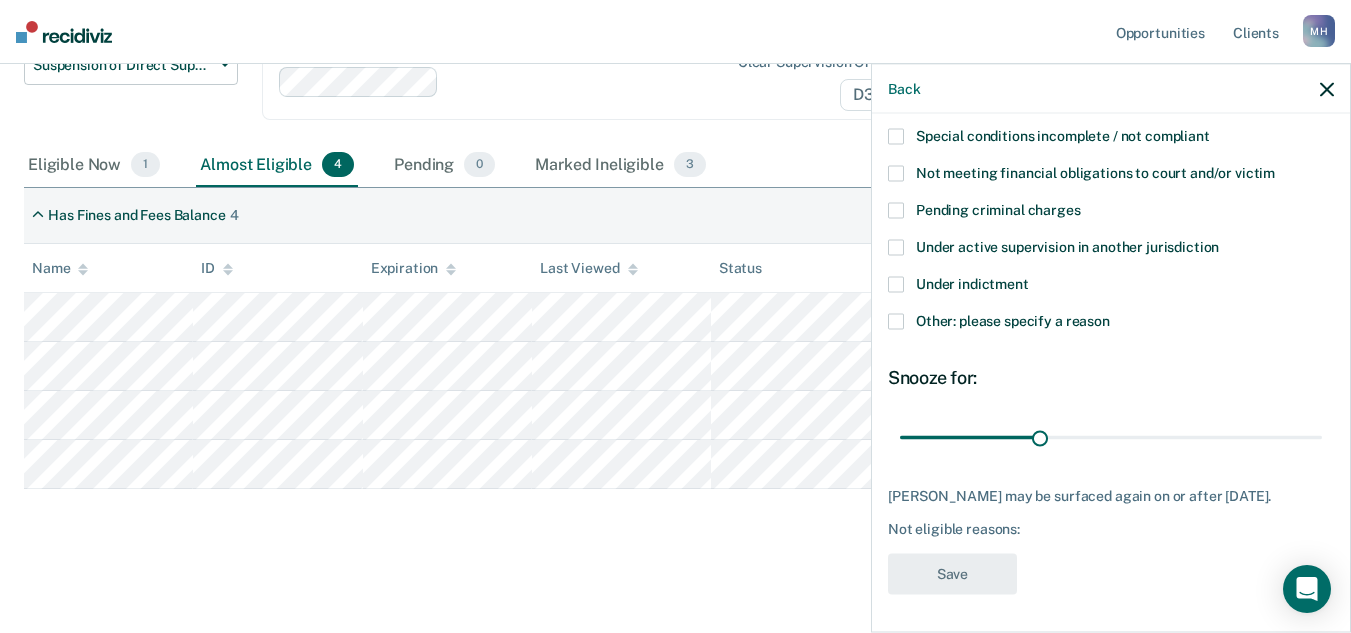 click on "Other: please specify a reason" at bounding box center [1013, 321] 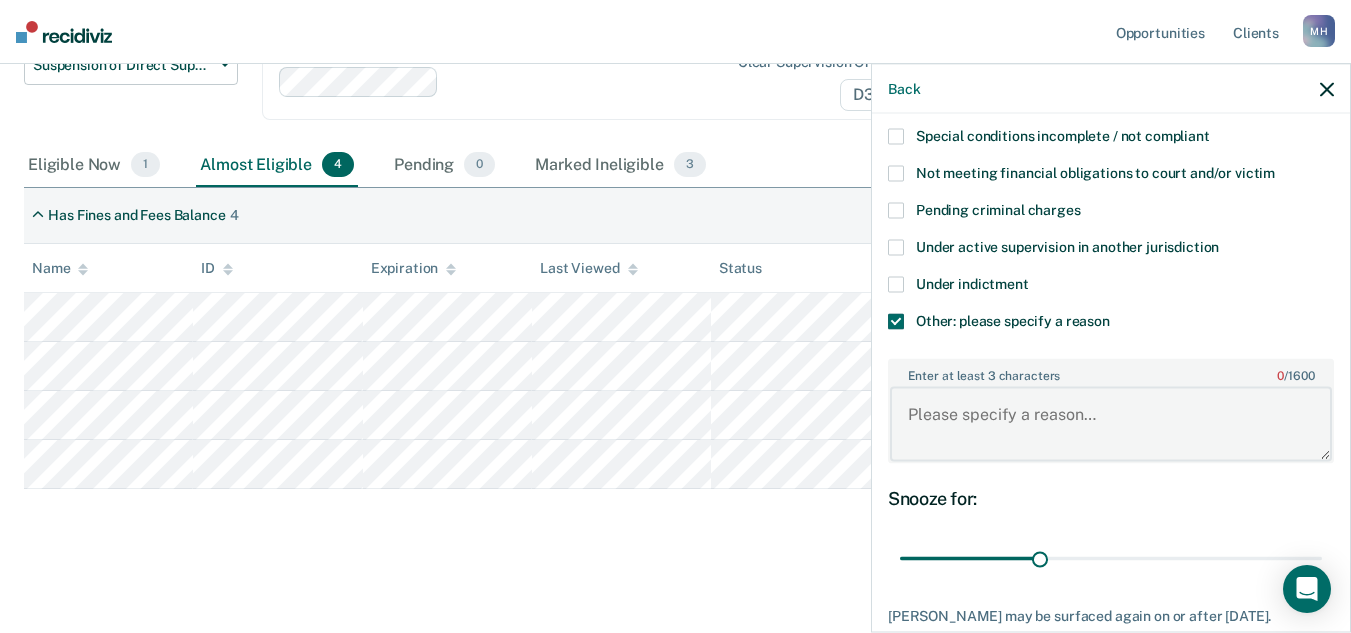 click on "Enter at least 3 characters 0  /  1600" at bounding box center (1111, 424) 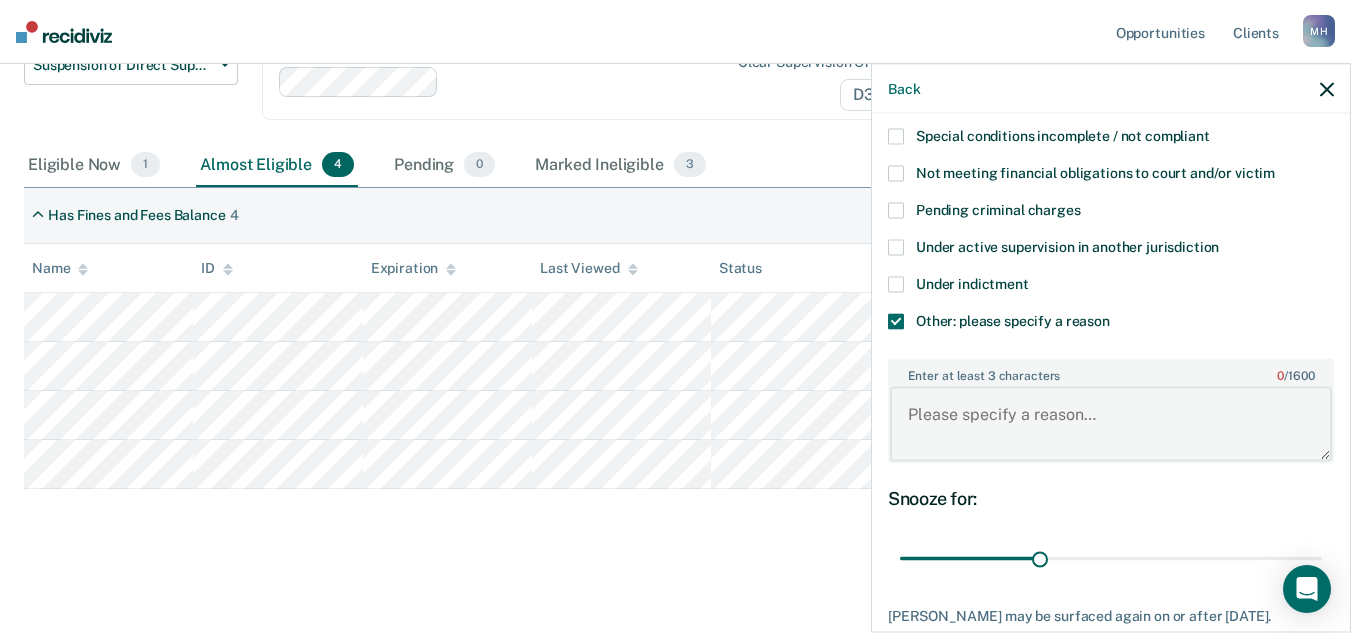 paste on "Parole board wants to see more time on supervision due to his crime." 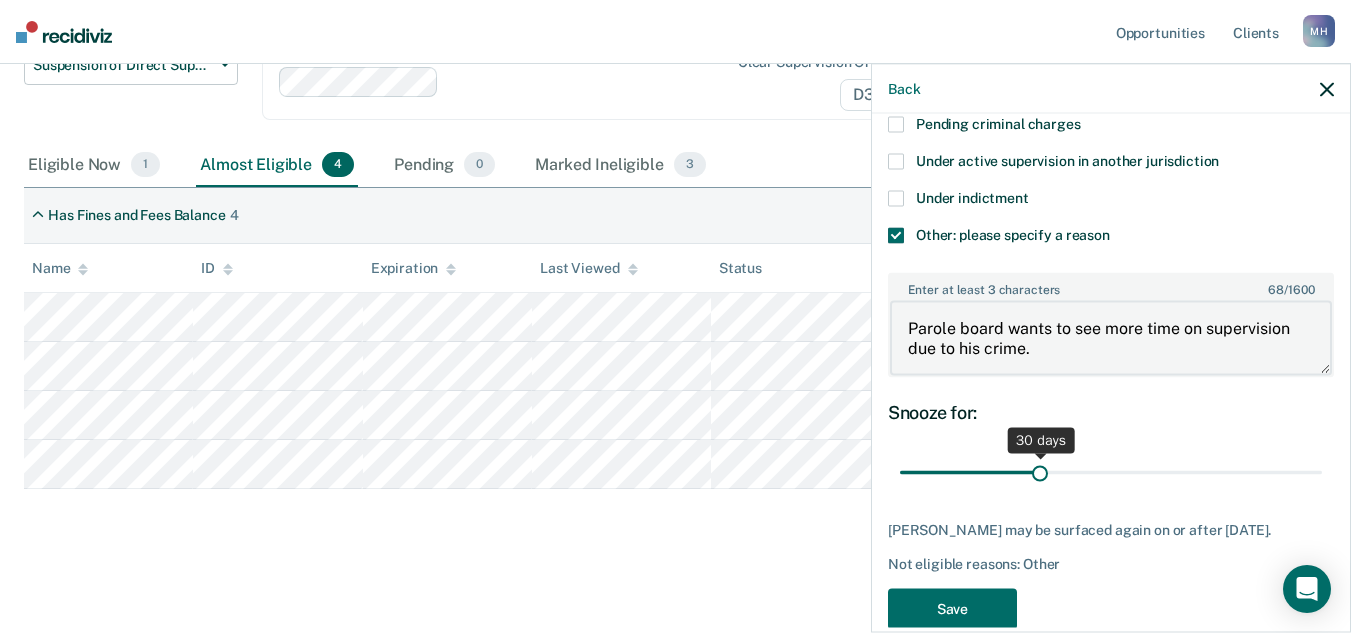 scroll, scrollTop: 333, scrollLeft: 0, axis: vertical 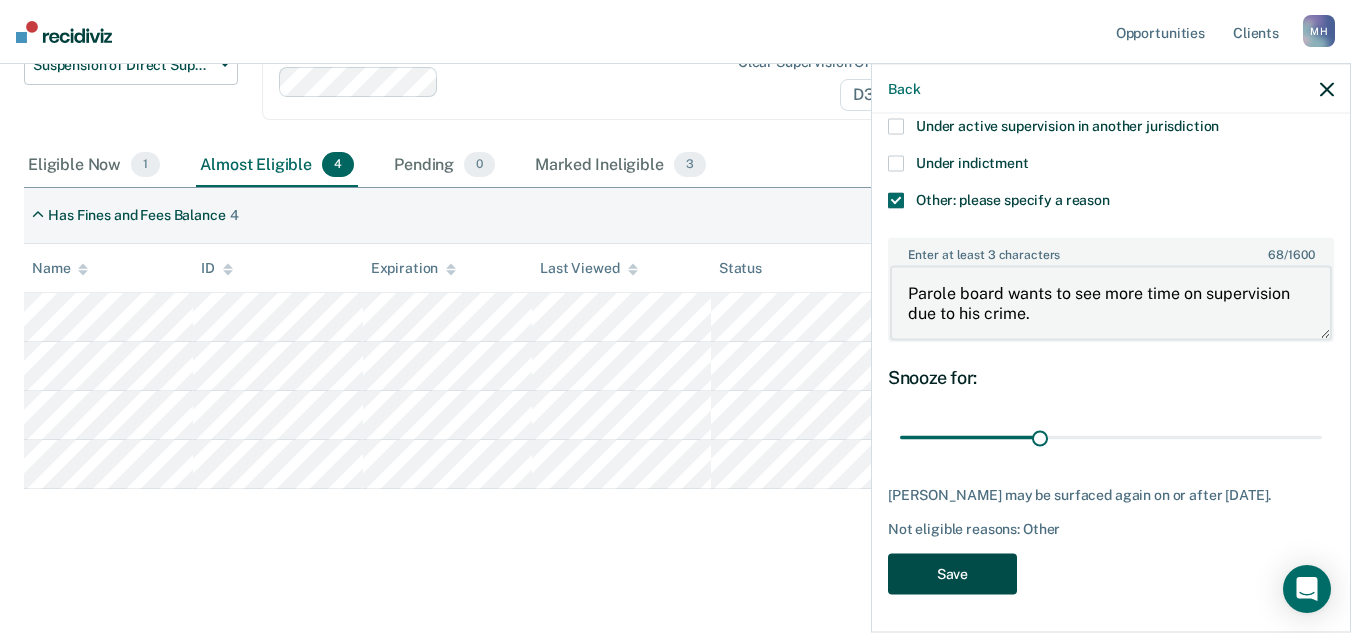 type on "Parole board wants to see more time on supervision due to his crime." 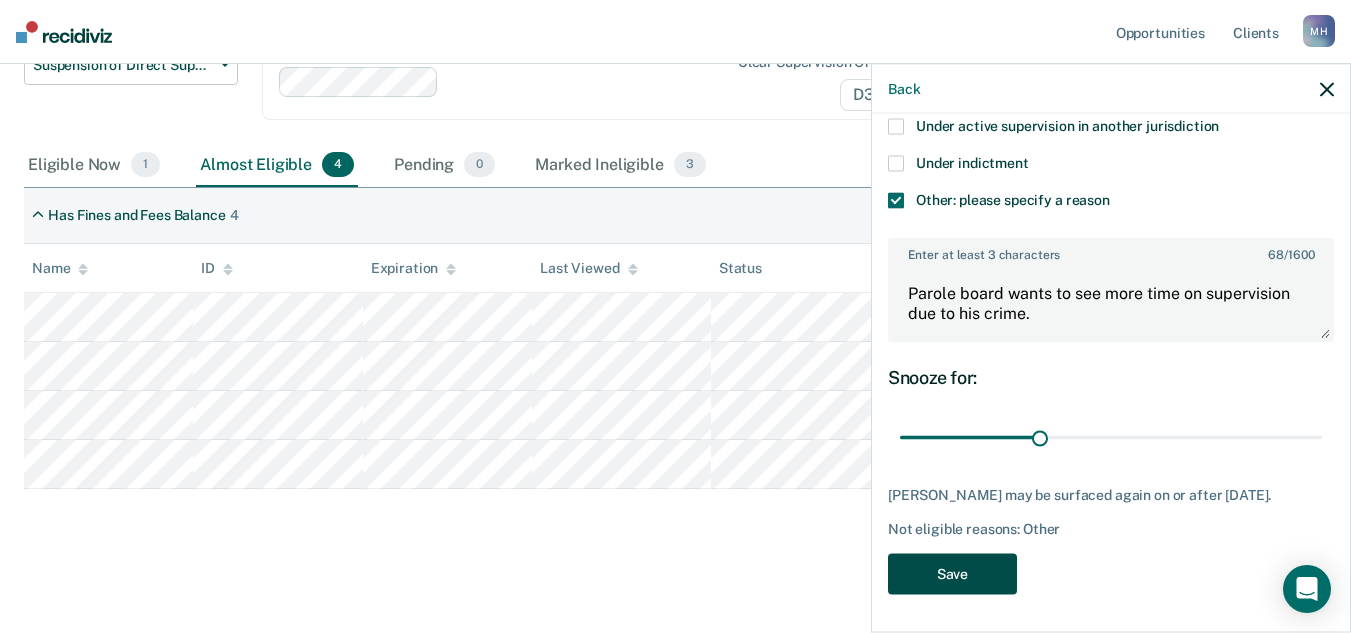 click on "Save" at bounding box center (952, 573) 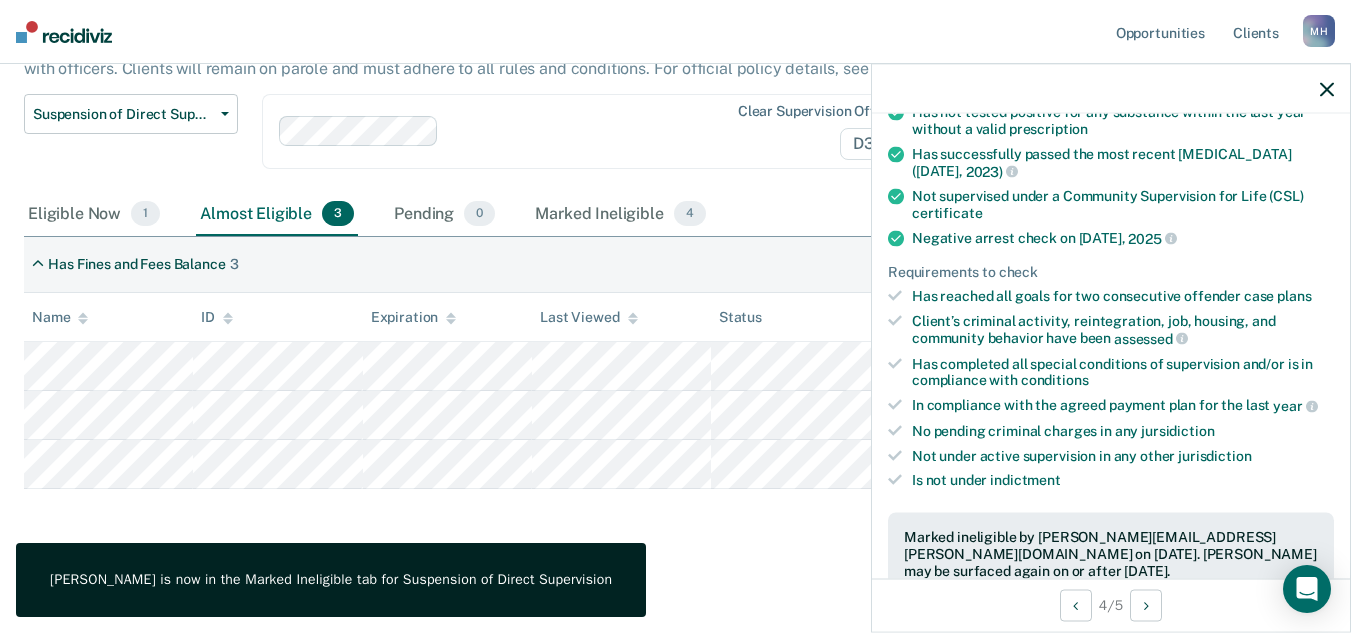 click 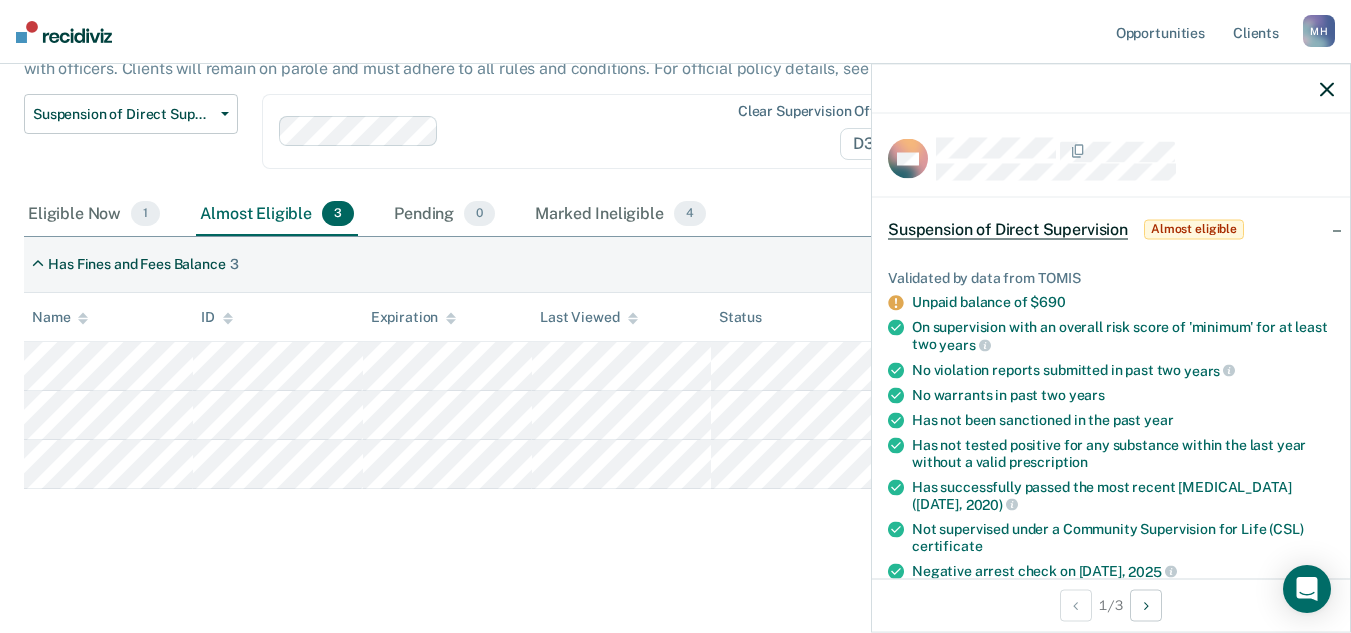 click 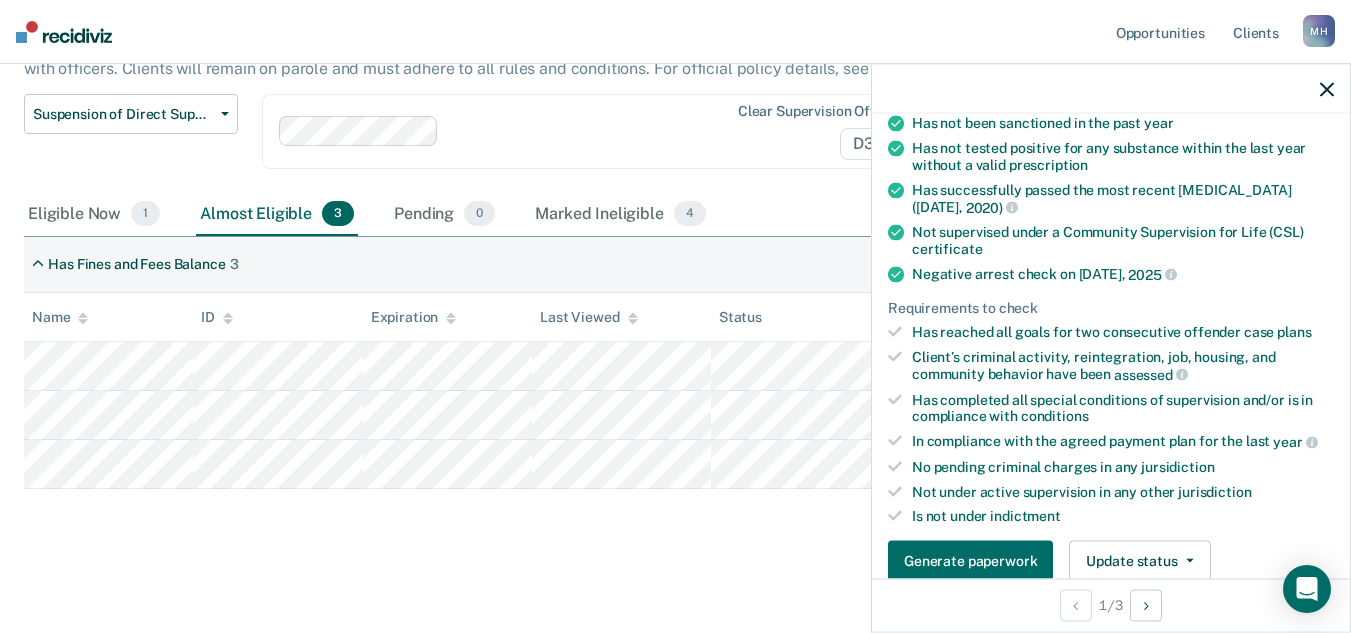 scroll, scrollTop: 299, scrollLeft: 0, axis: vertical 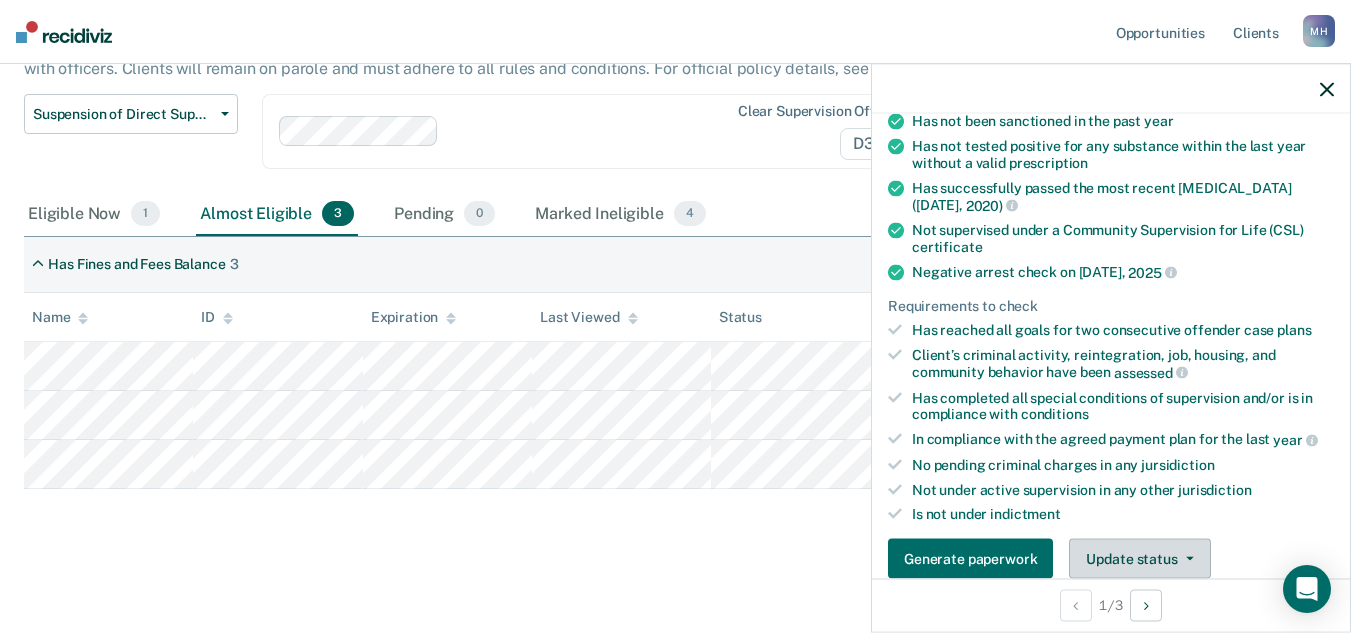 click on "Update status" at bounding box center (1139, 559) 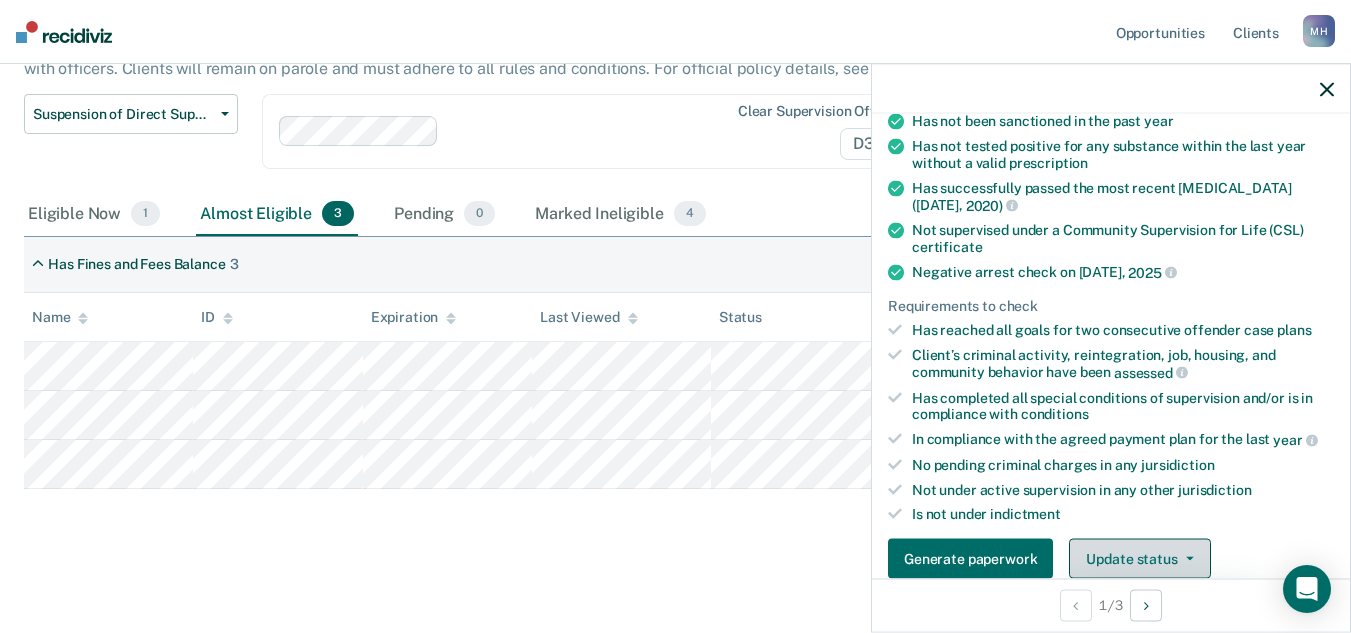 scroll, scrollTop: 557, scrollLeft: 0, axis: vertical 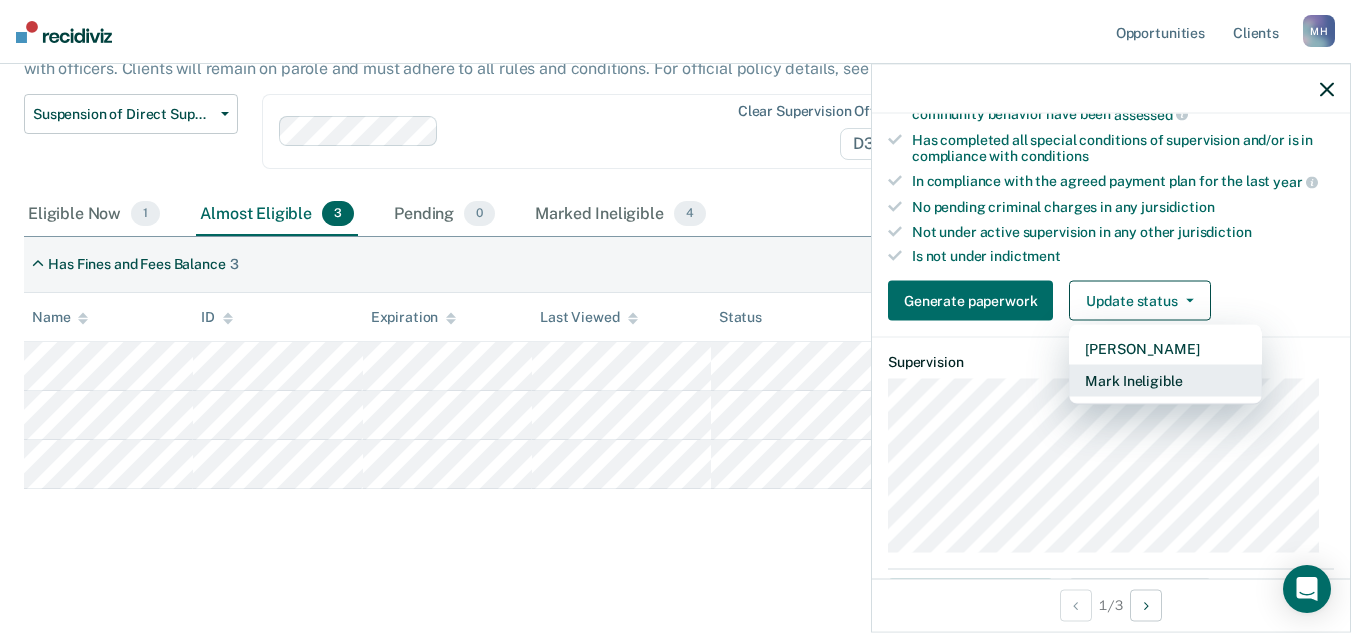 click on "Mark Ineligible" at bounding box center (1165, 381) 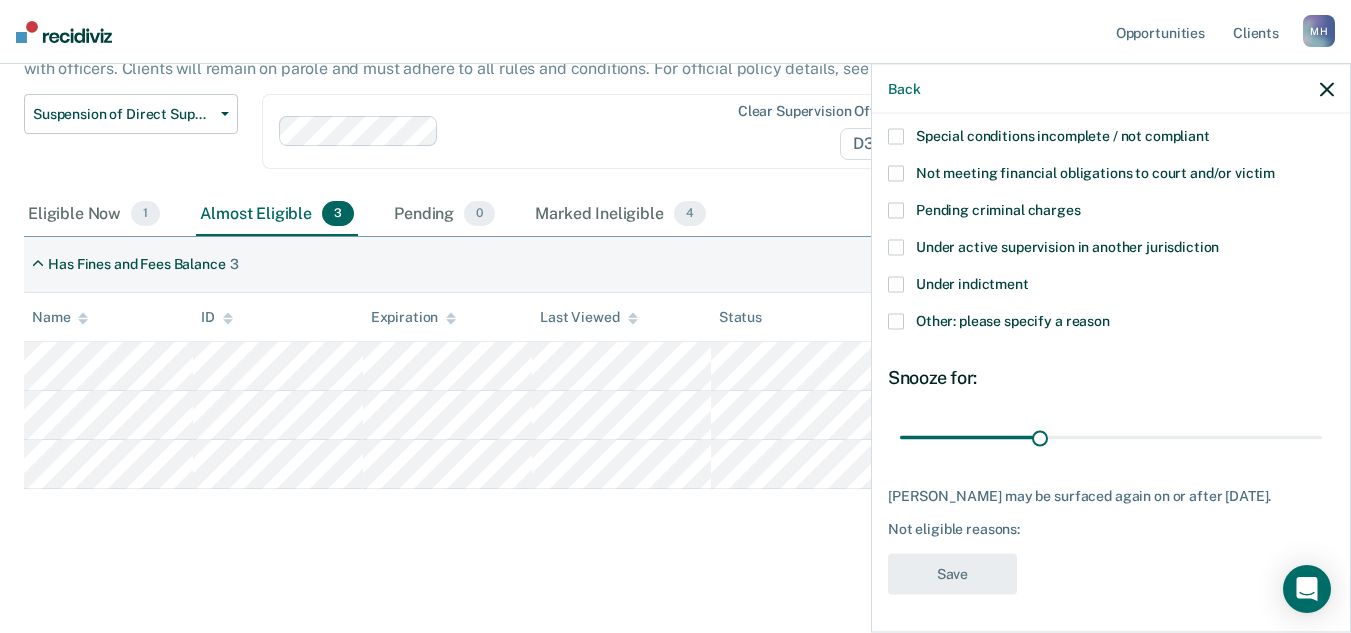 scroll, scrollTop: 0, scrollLeft: 0, axis: both 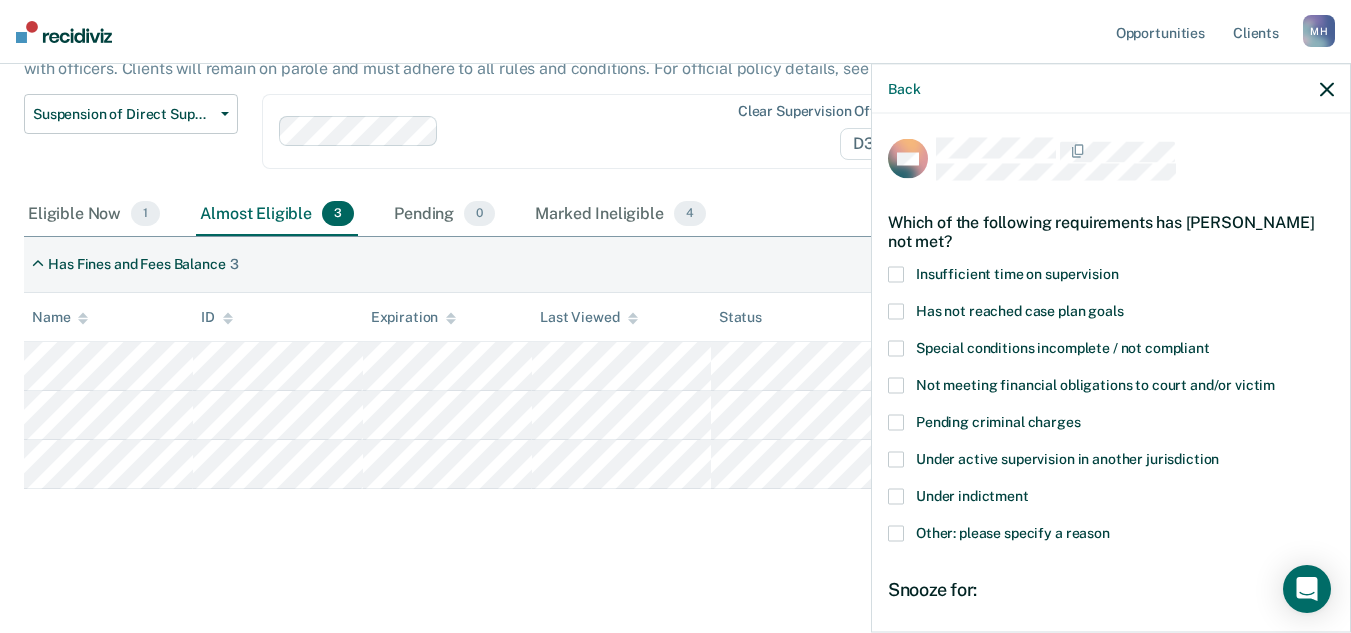 click on "Not meeting financial obligations to court and/or victim" at bounding box center [1095, 385] 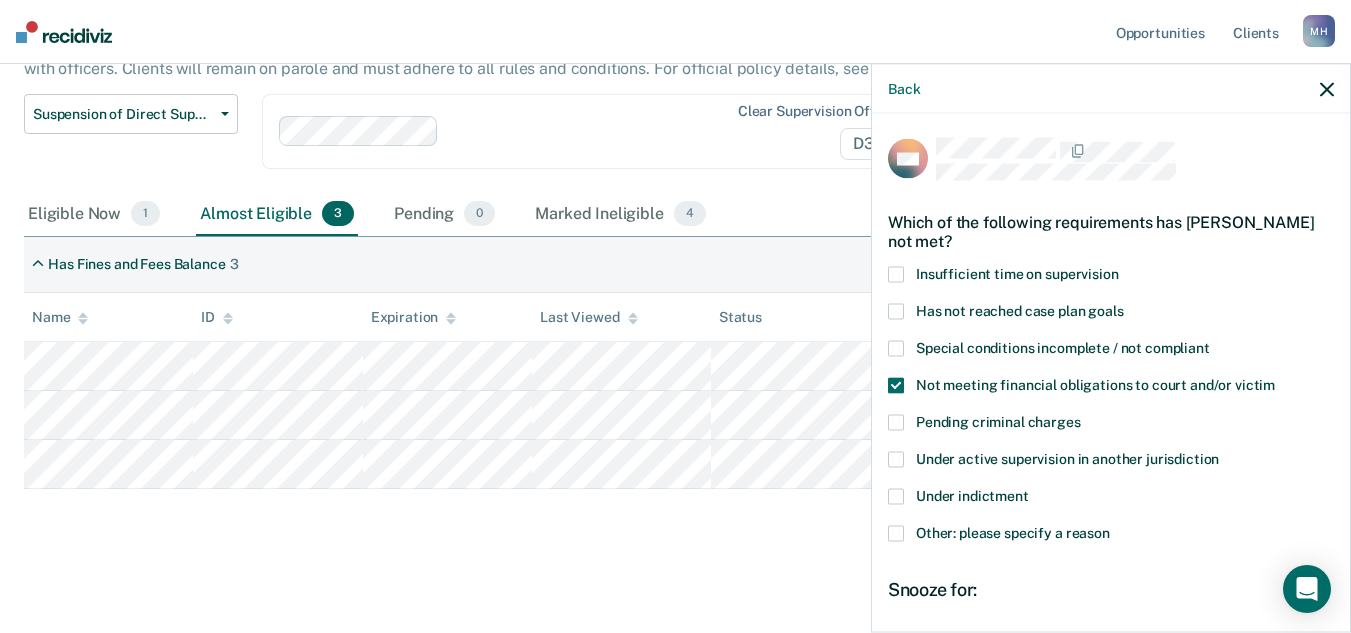 click on "Not meeting financial obligations to court and/or victim" at bounding box center (1095, 385) 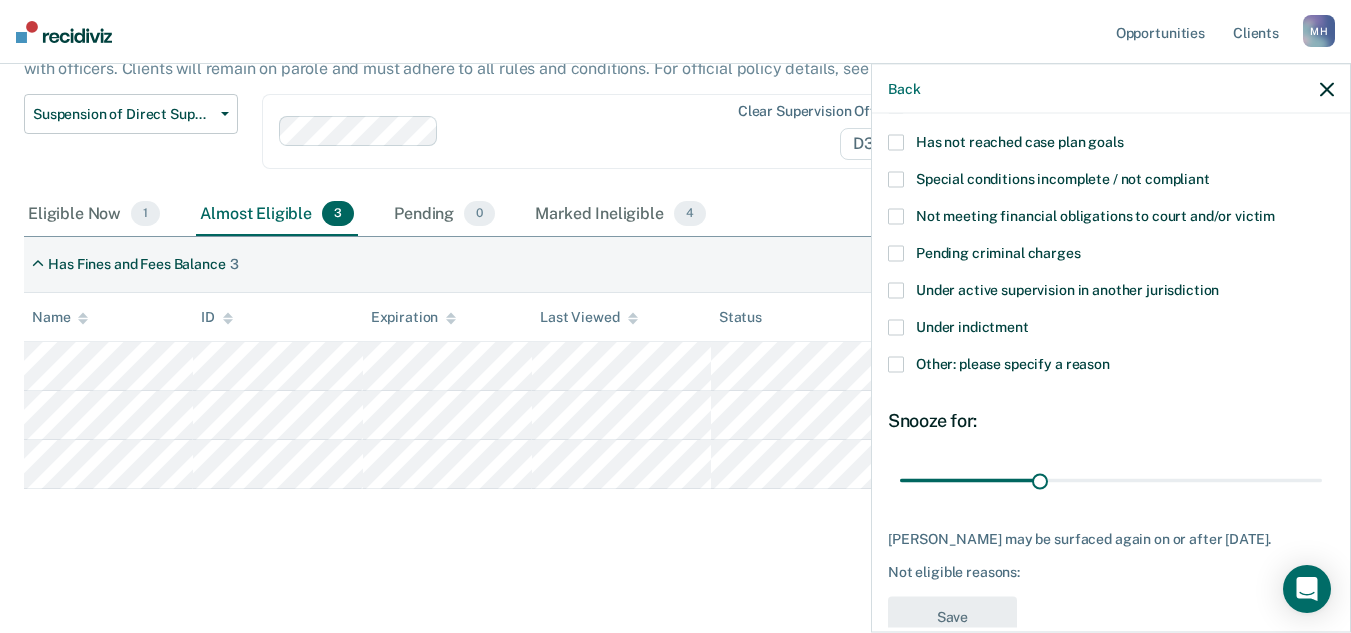scroll, scrollTop: 170, scrollLeft: 0, axis: vertical 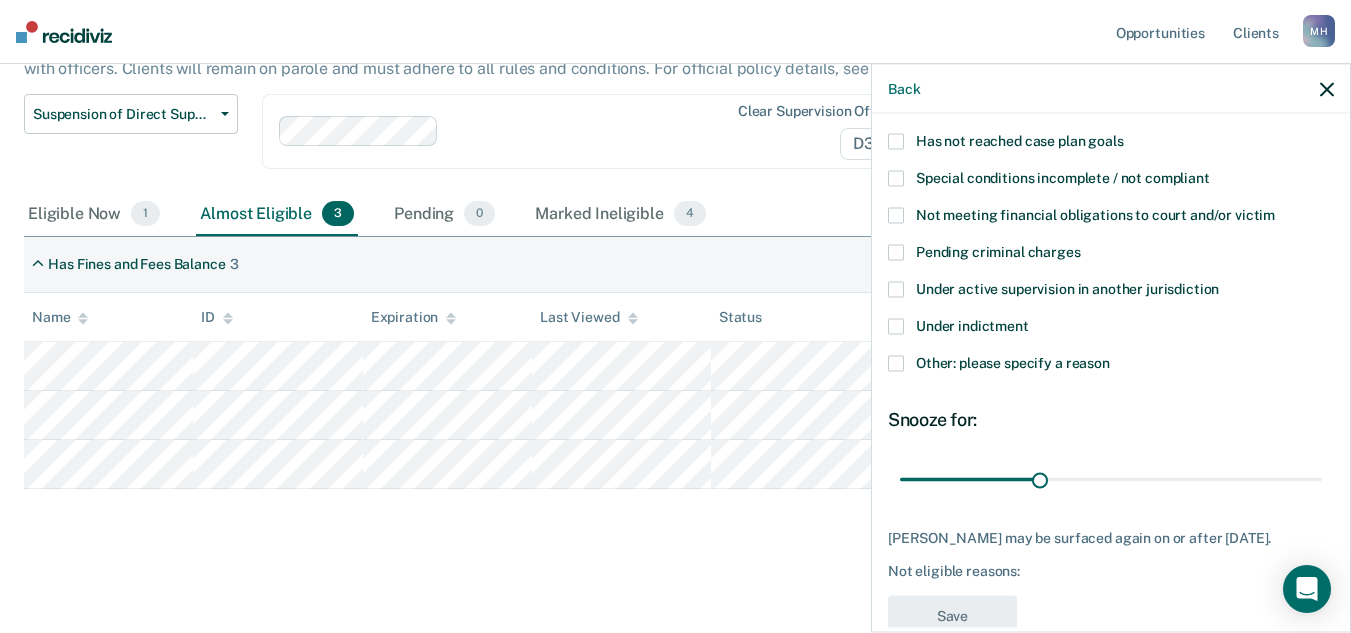 click 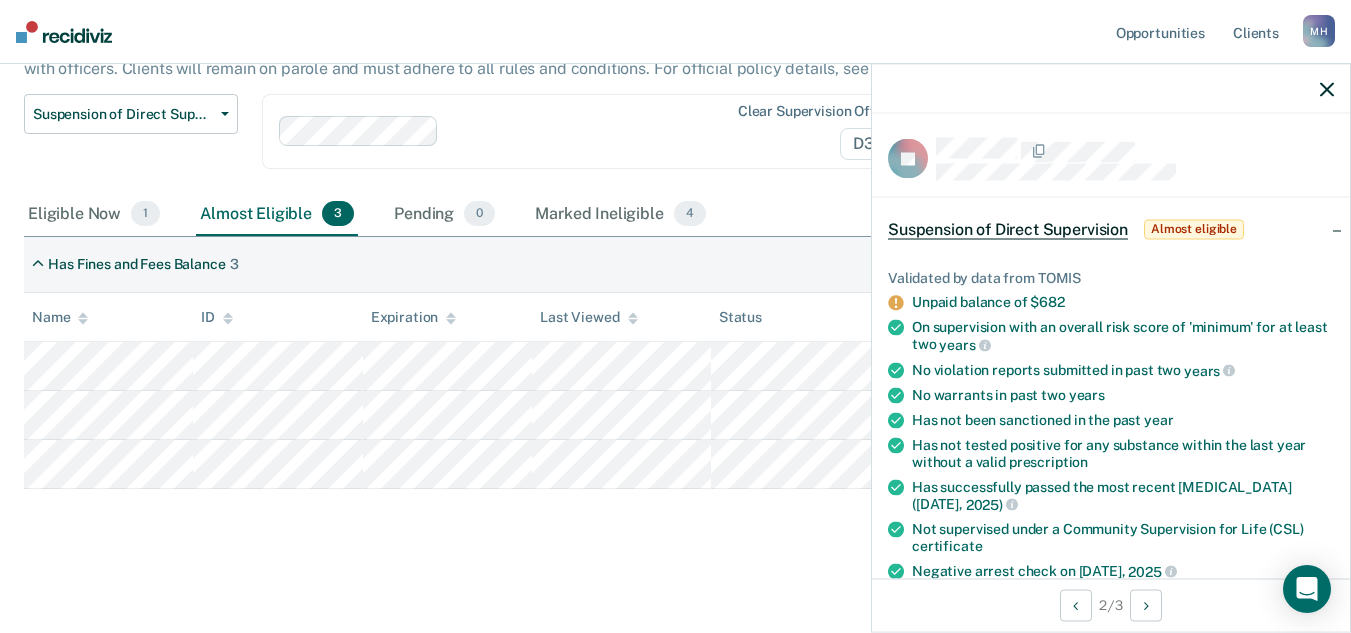 click at bounding box center (1111, 89) 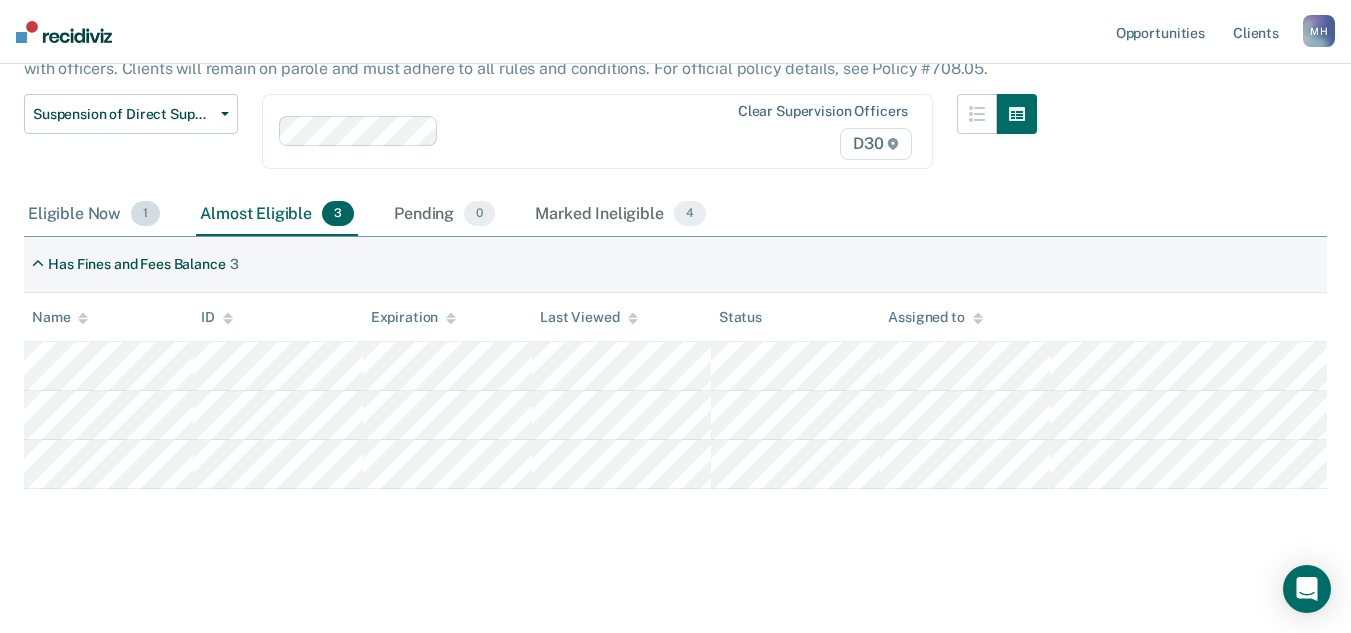 click on "Eligible Now 1" at bounding box center (94, 215) 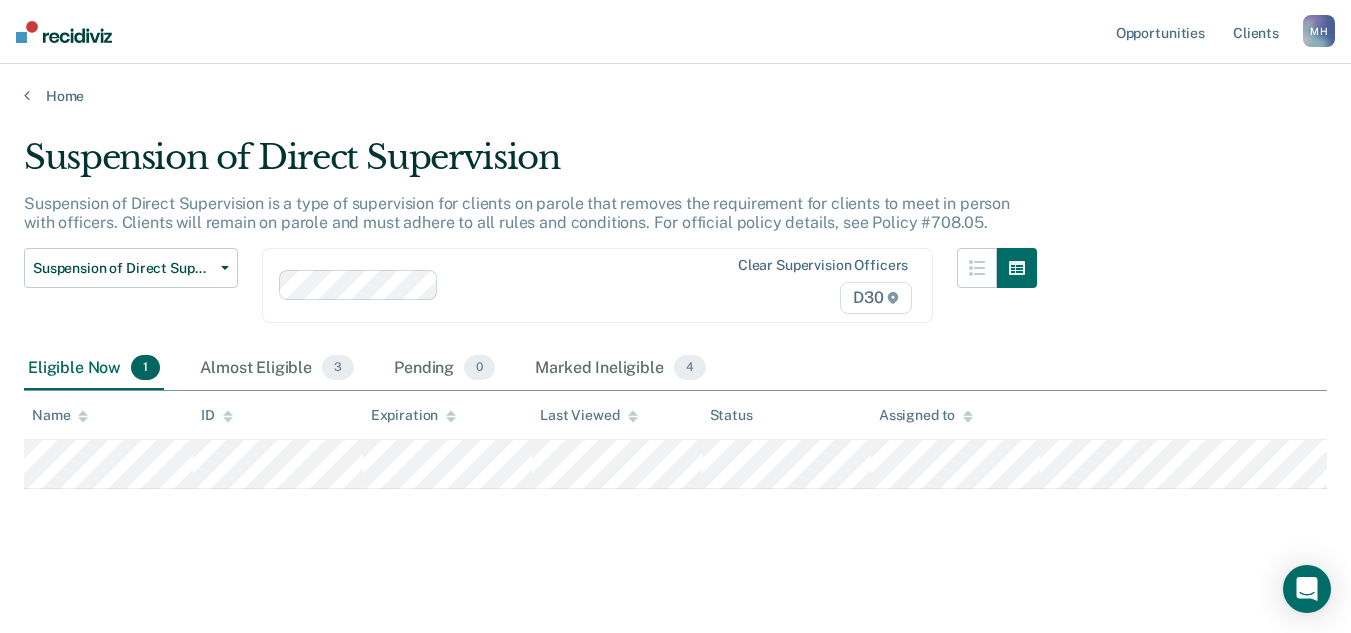 scroll, scrollTop: 1, scrollLeft: 0, axis: vertical 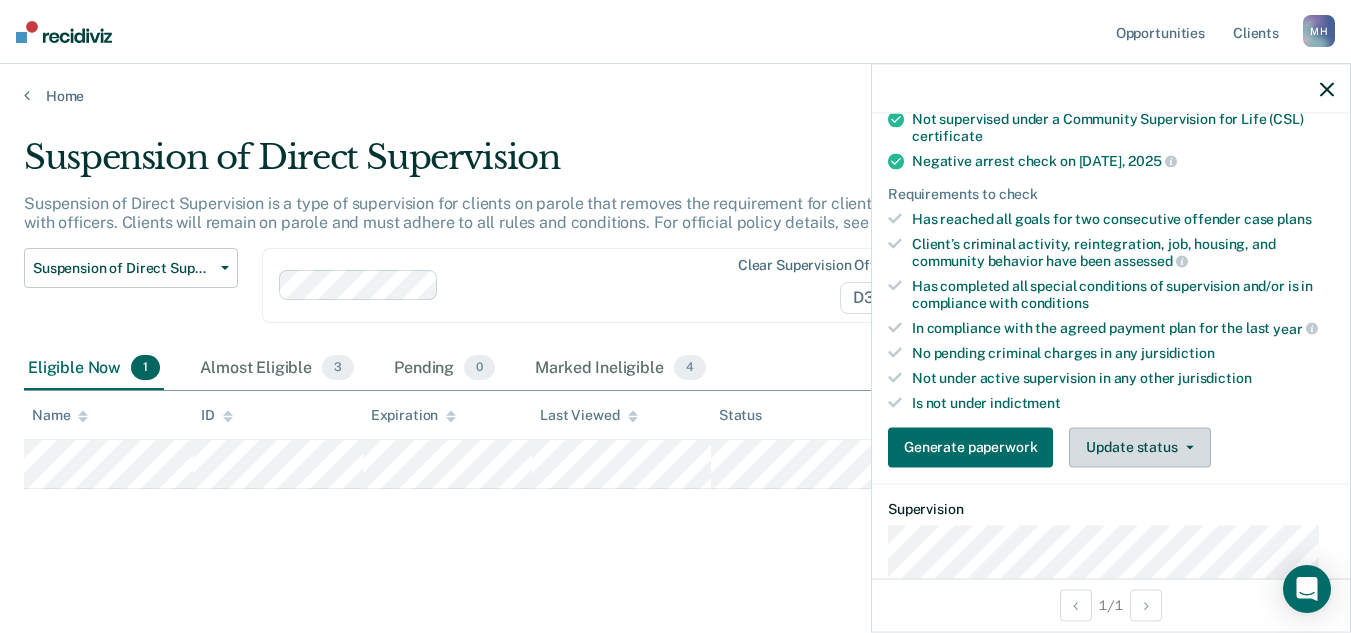 click on "Update status" at bounding box center [1139, 447] 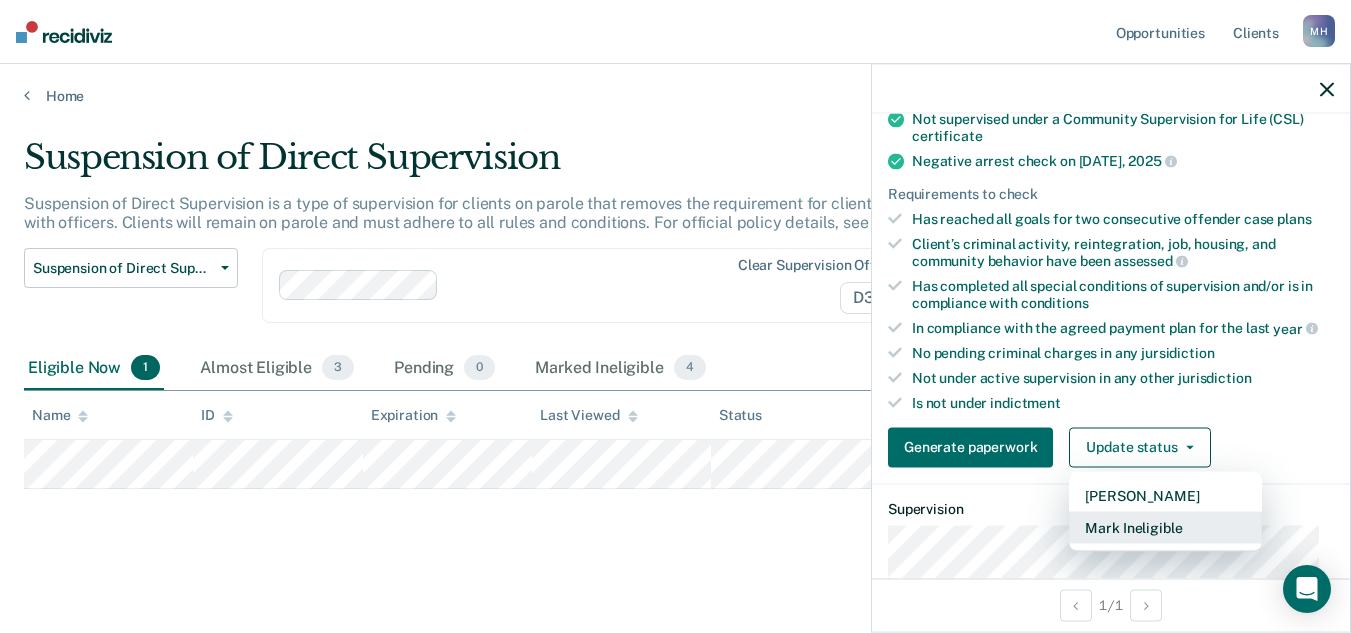 click on "Mark Ineligible" at bounding box center [1165, 527] 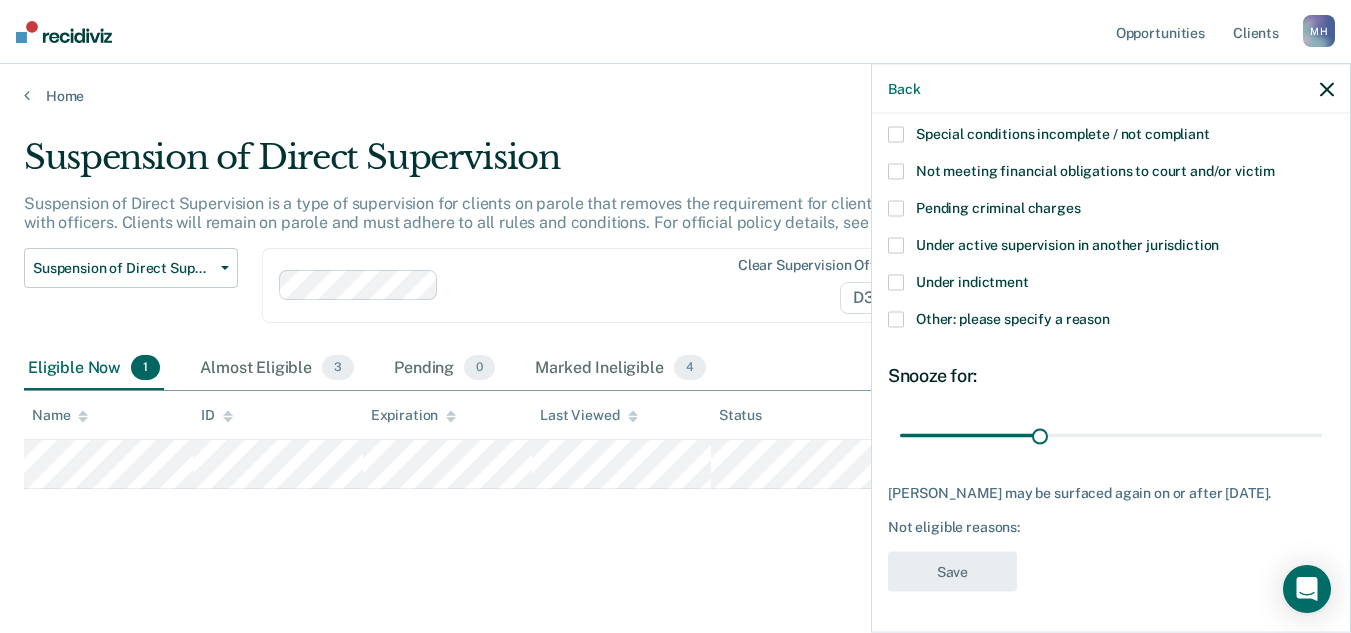 scroll, scrollTop: 212, scrollLeft: 0, axis: vertical 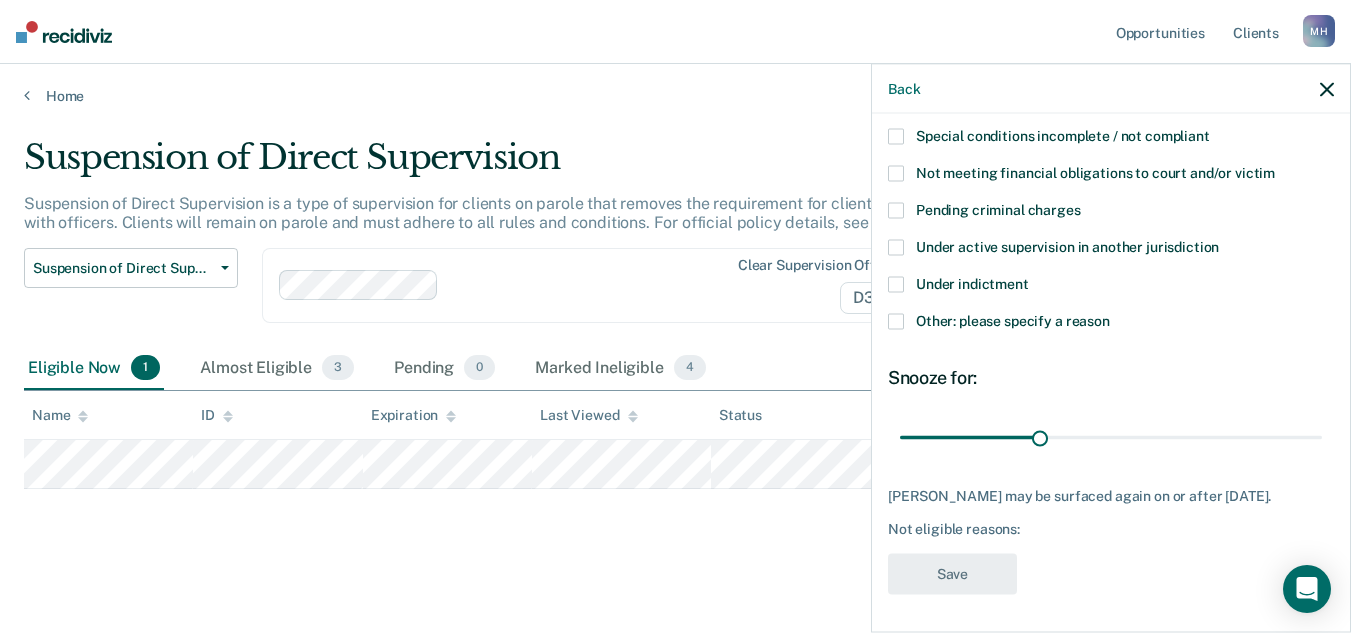 click on "Other: please specify a reason" at bounding box center (1013, 321) 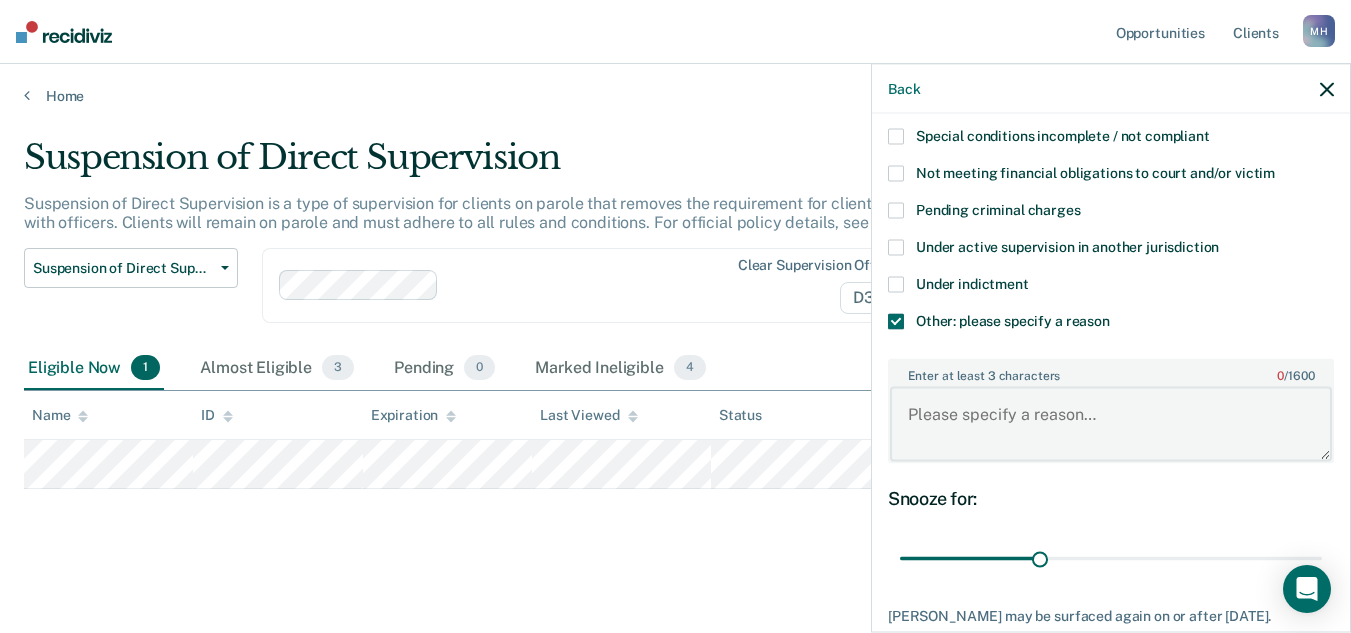 click on "Enter at least 3 characters 0  /  1600" at bounding box center [1111, 424] 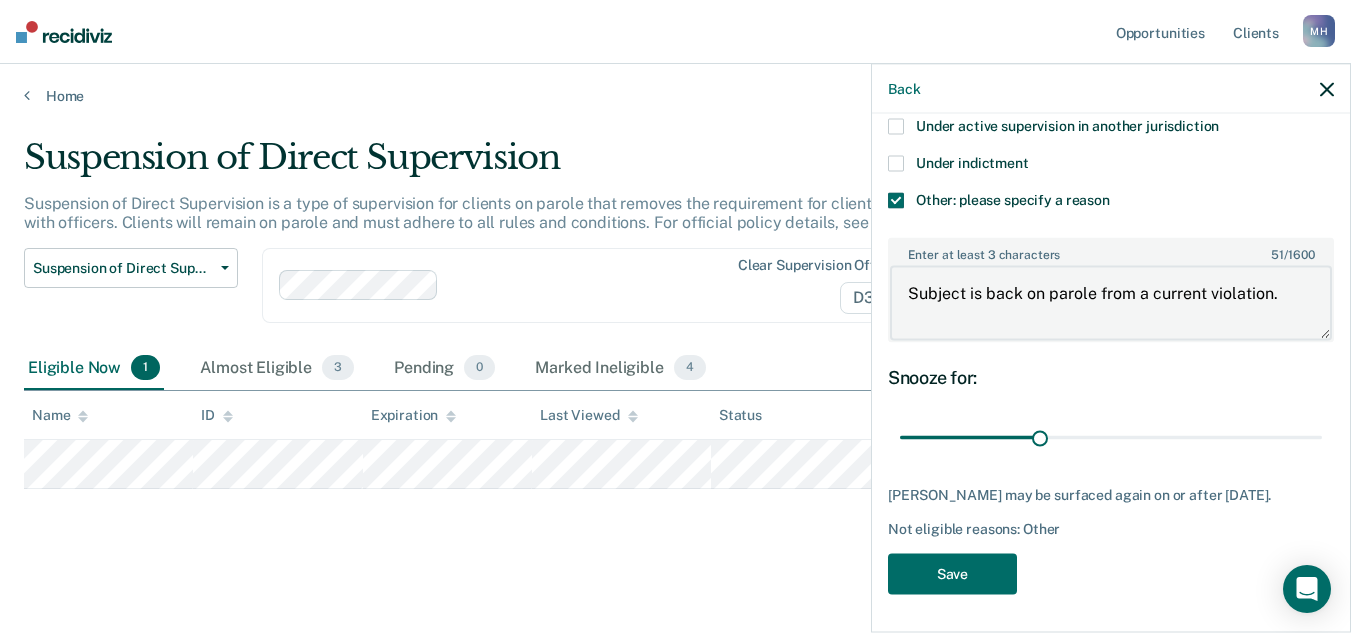 scroll, scrollTop: 333, scrollLeft: 0, axis: vertical 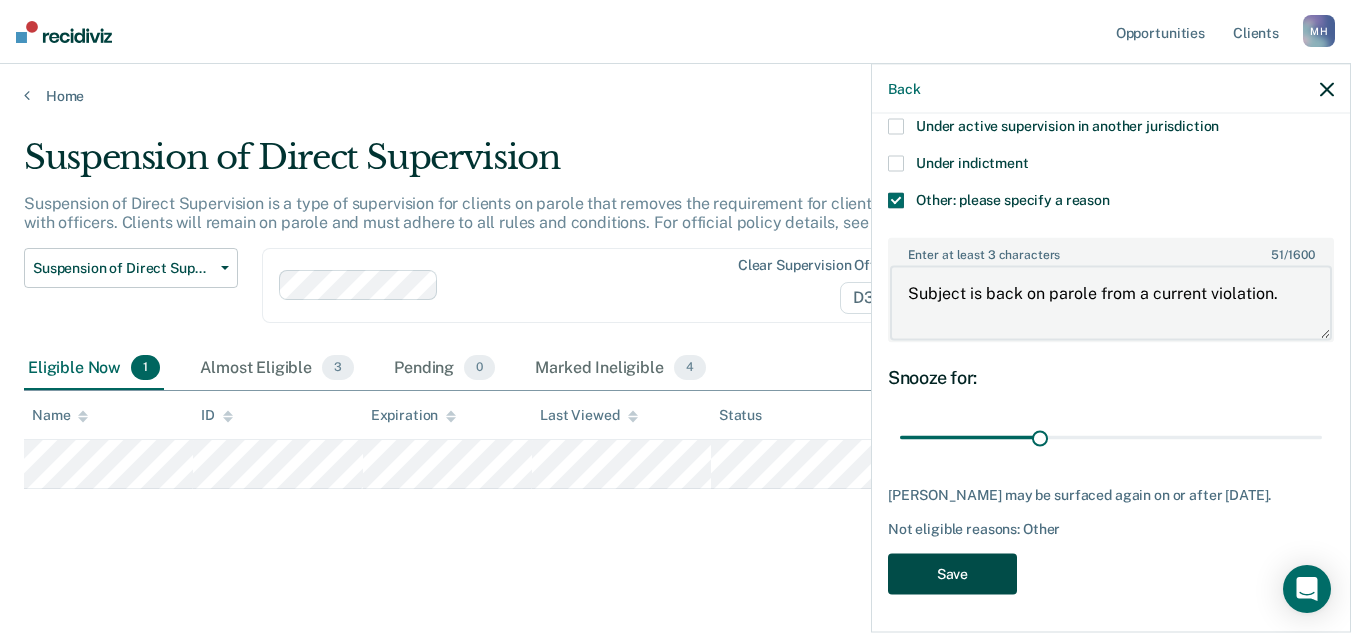 type on "Subject is back on parole from a current violation." 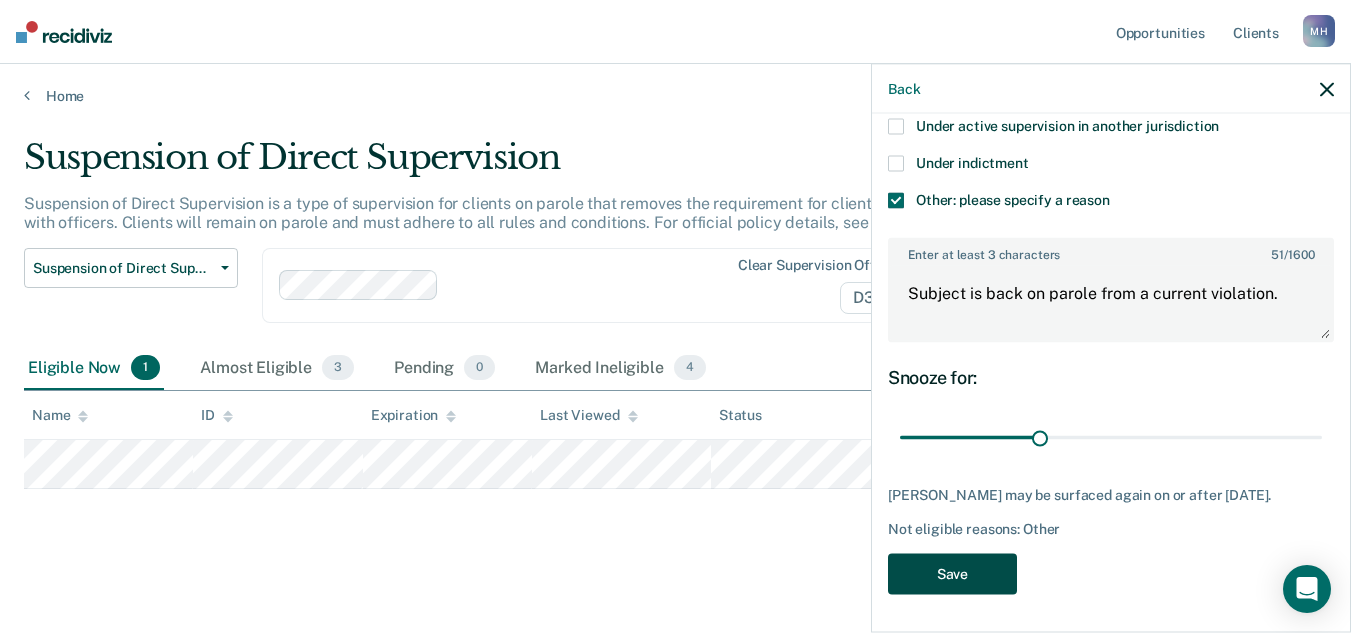 click on "Save" at bounding box center (952, 573) 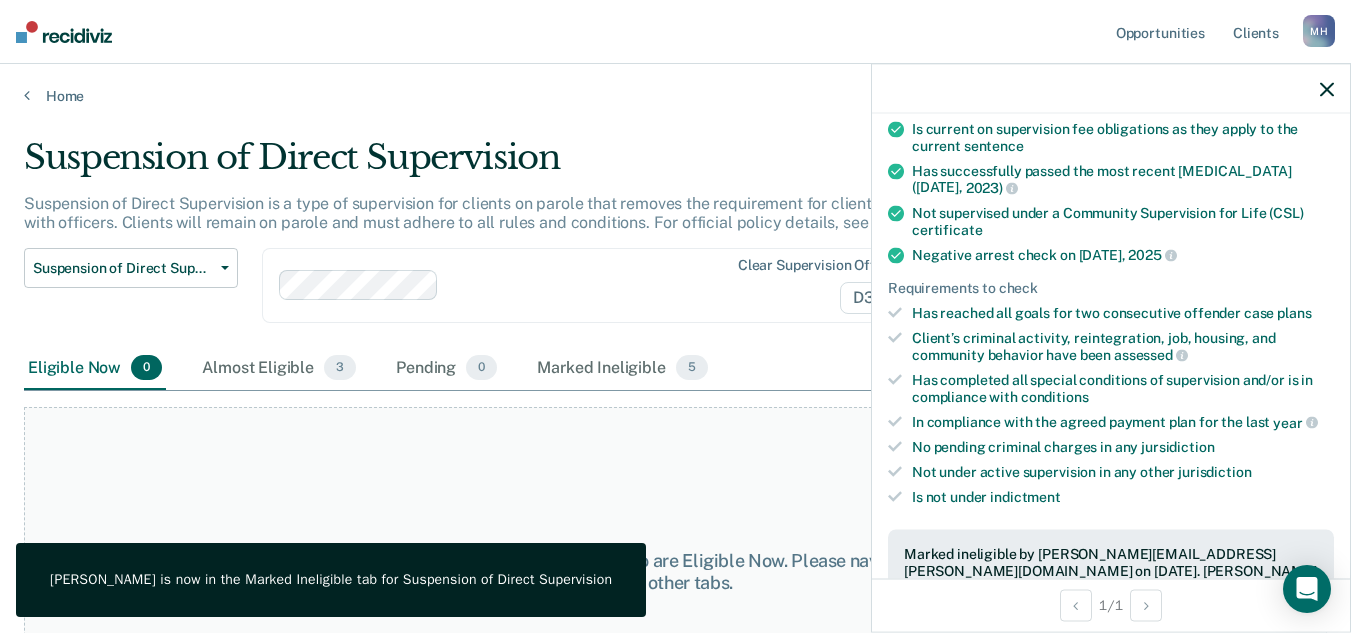 click 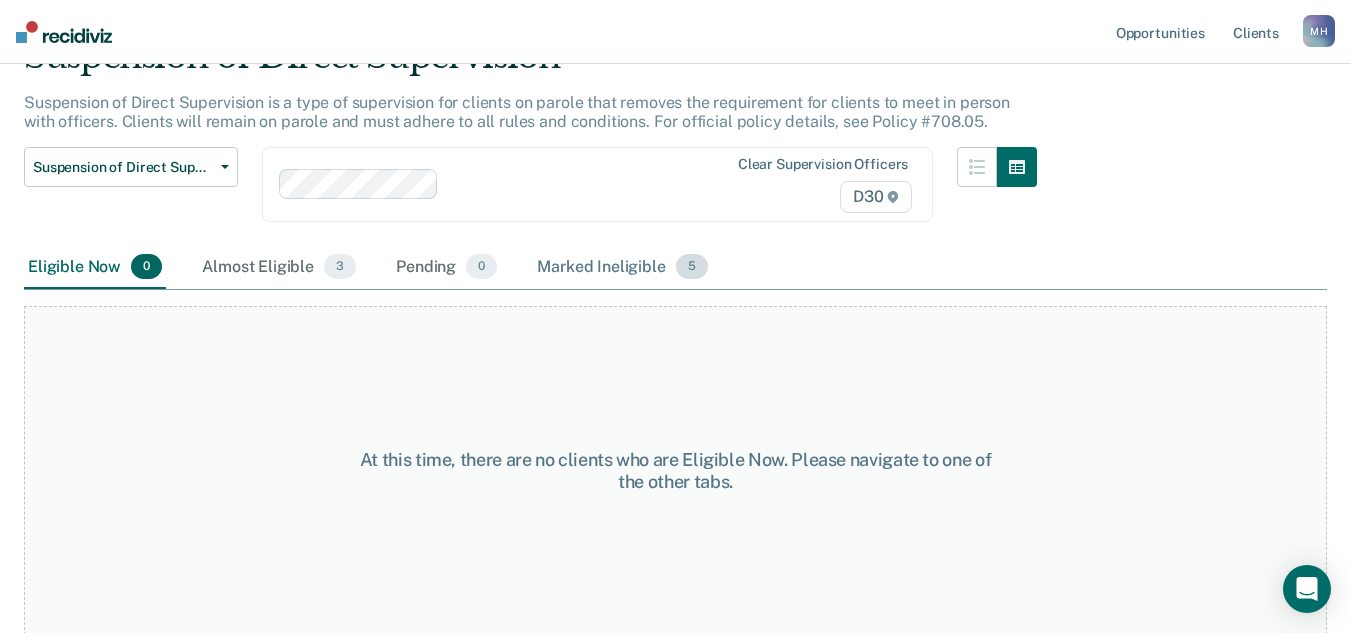 scroll, scrollTop: 0, scrollLeft: 0, axis: both 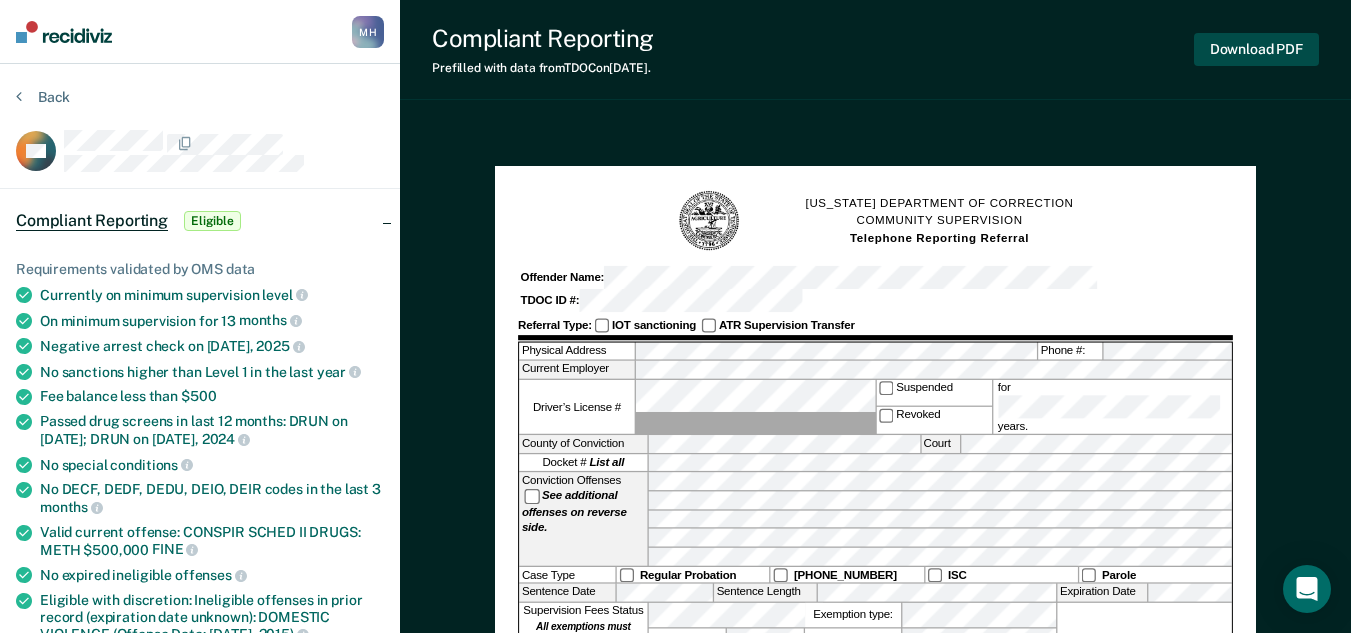 click on "Download PDF" at bounding box center (1256, 49) 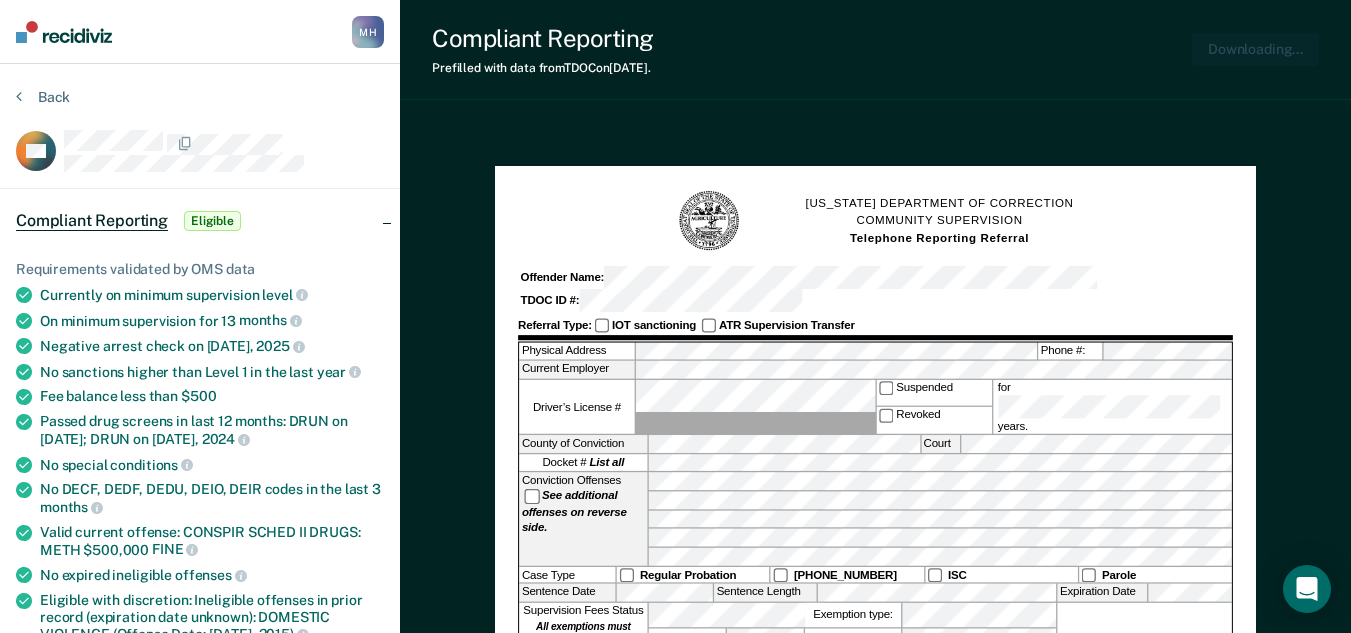 scroll, scrollTop: 0, scrollLeft: 0, axis: both 